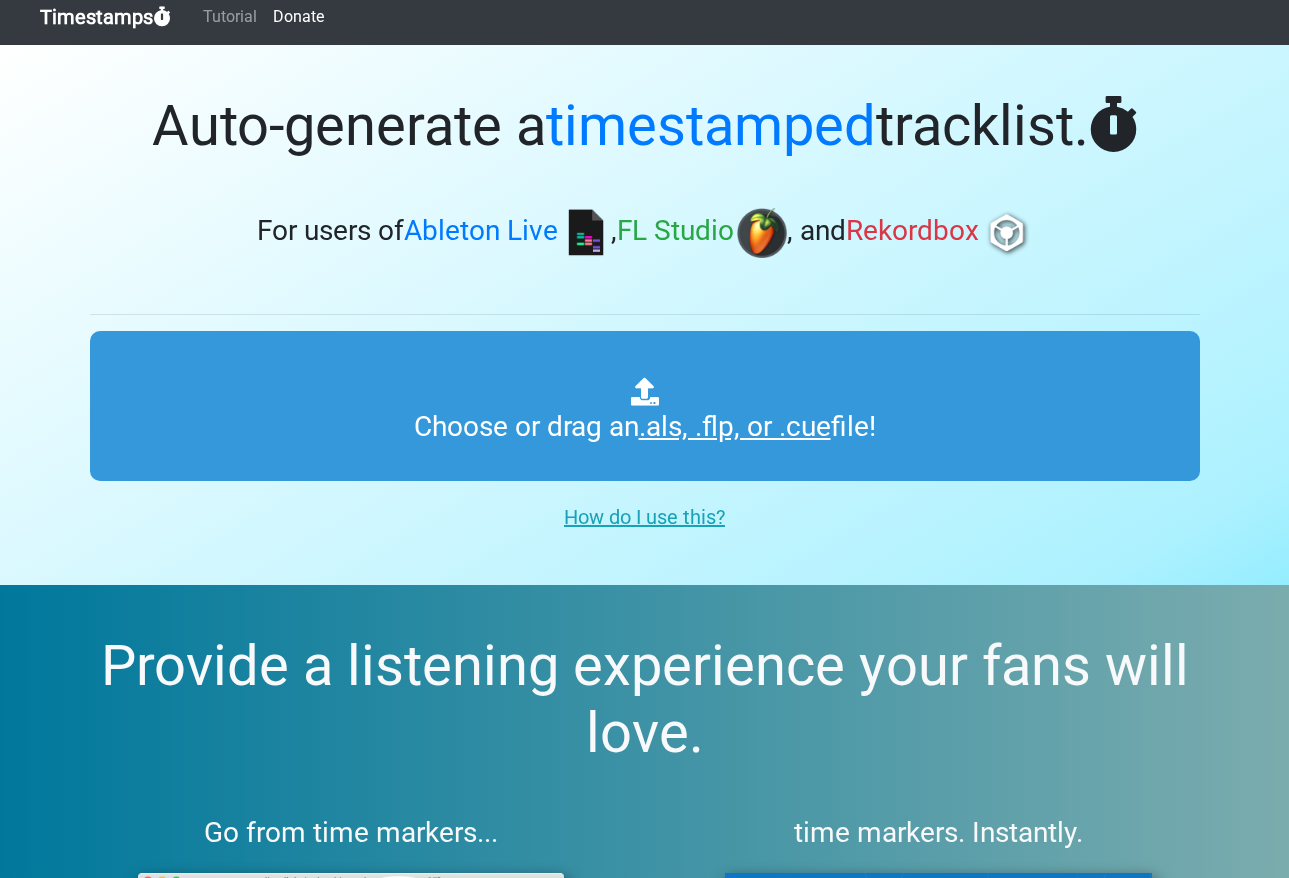 scroll, scrollTop: 0, scrollLeft: 0, axis: both 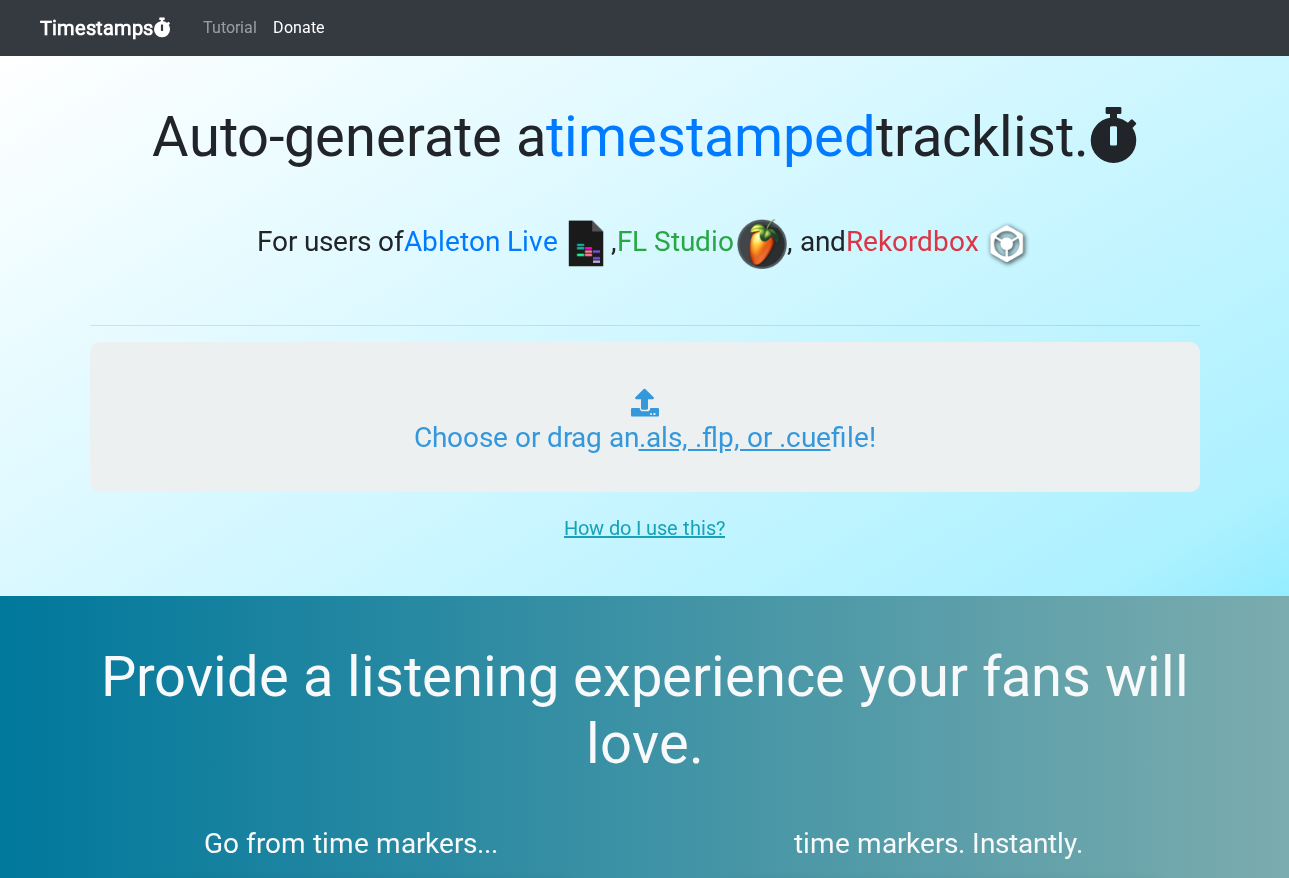 click on "Choose or drag an  .als, .flp, or .cue  file!" at bounding box center [645, 417] 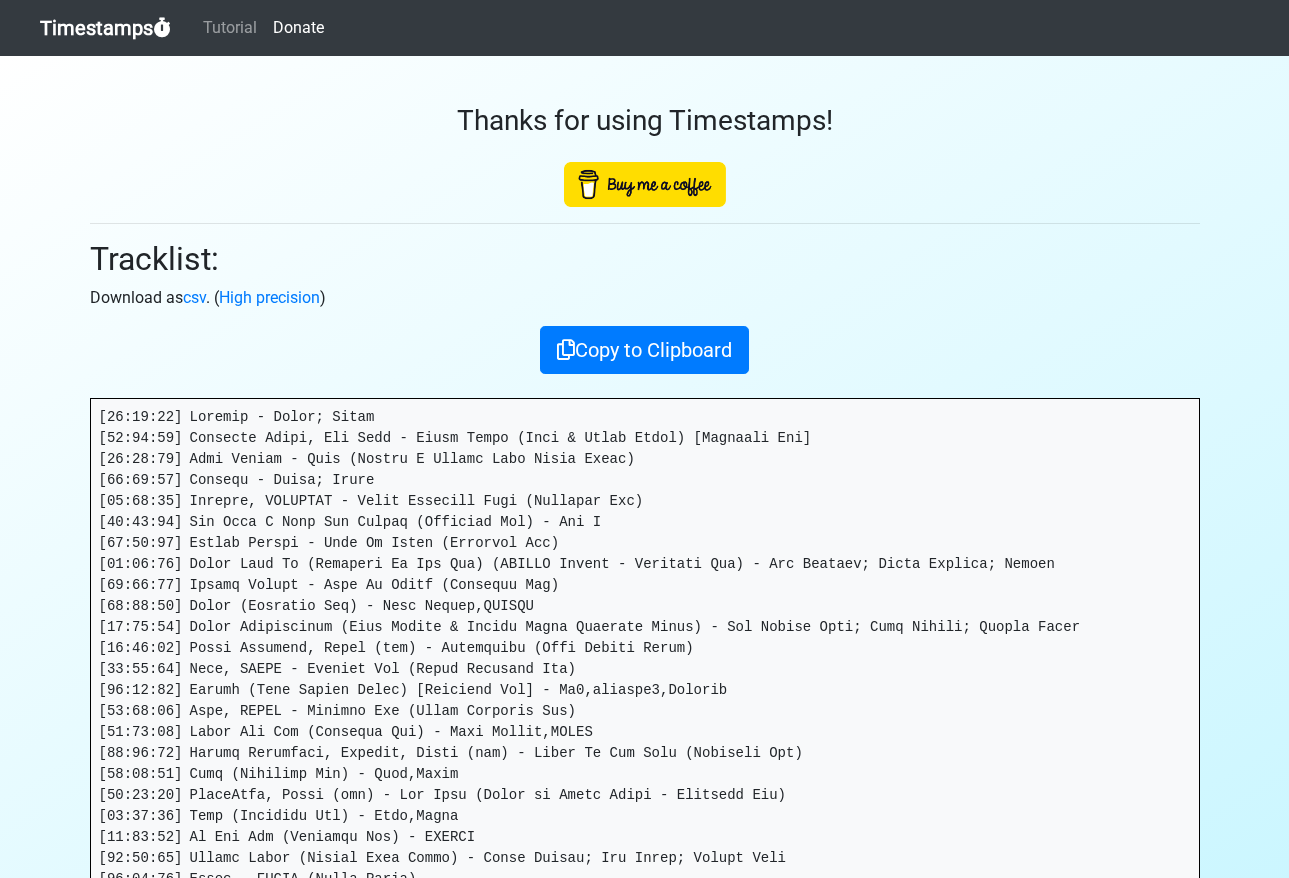 scroll, scrollTop: 0, scrollLeft: 0, axis: both 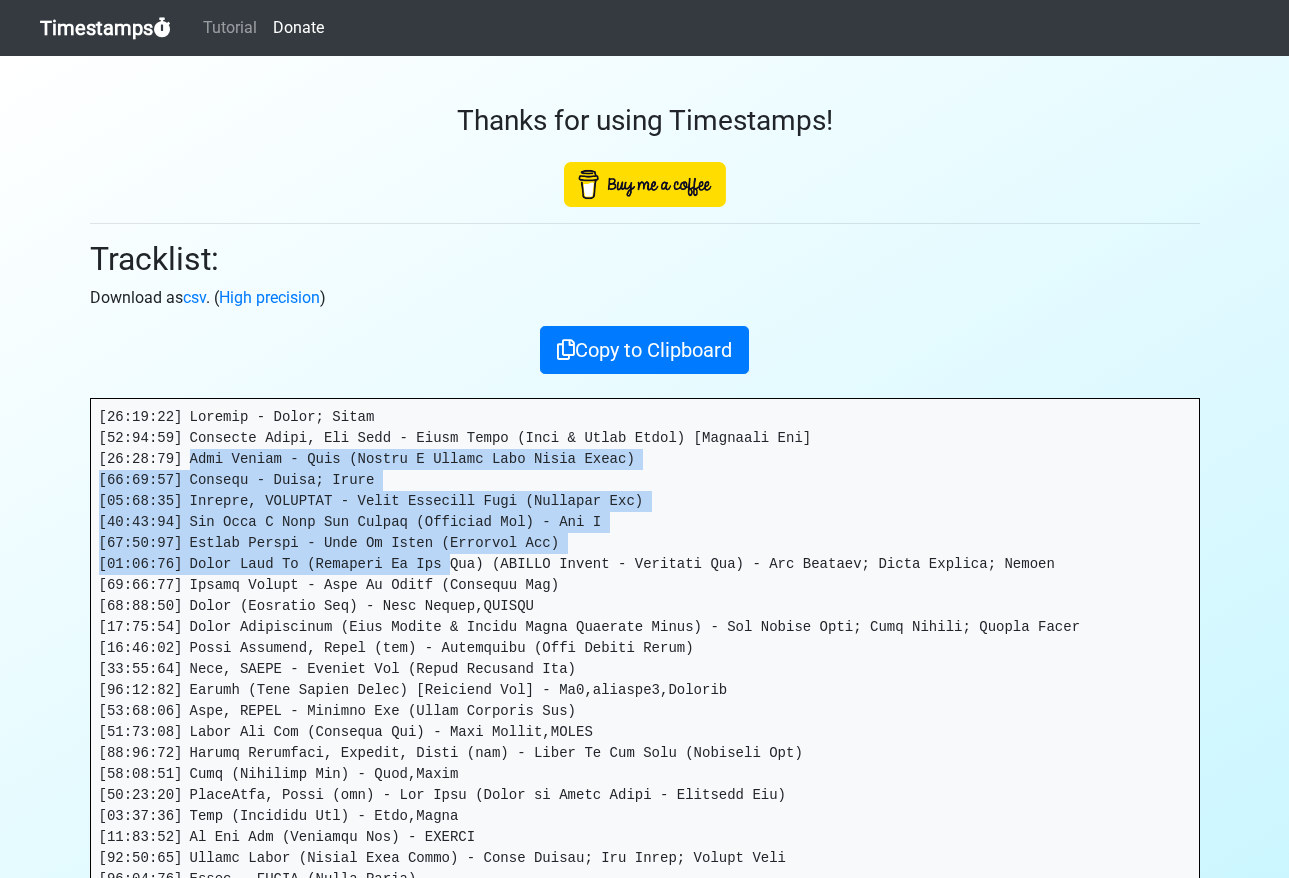 drag, startPoint x: 193, startPoint y: 457, endPoint x: 456, endPoint y: 569, distance: 285.85486 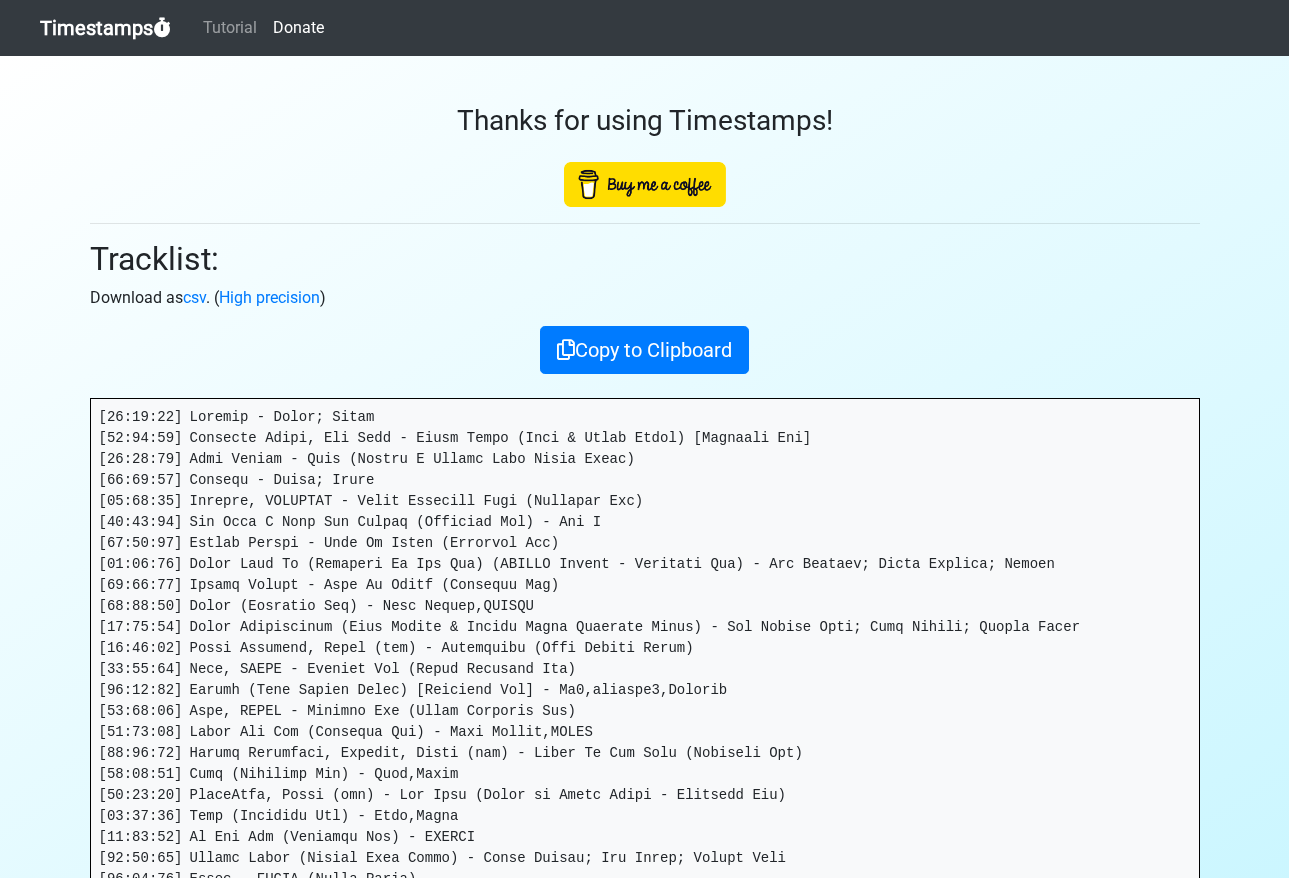 click at bounding box center [645, 1152] 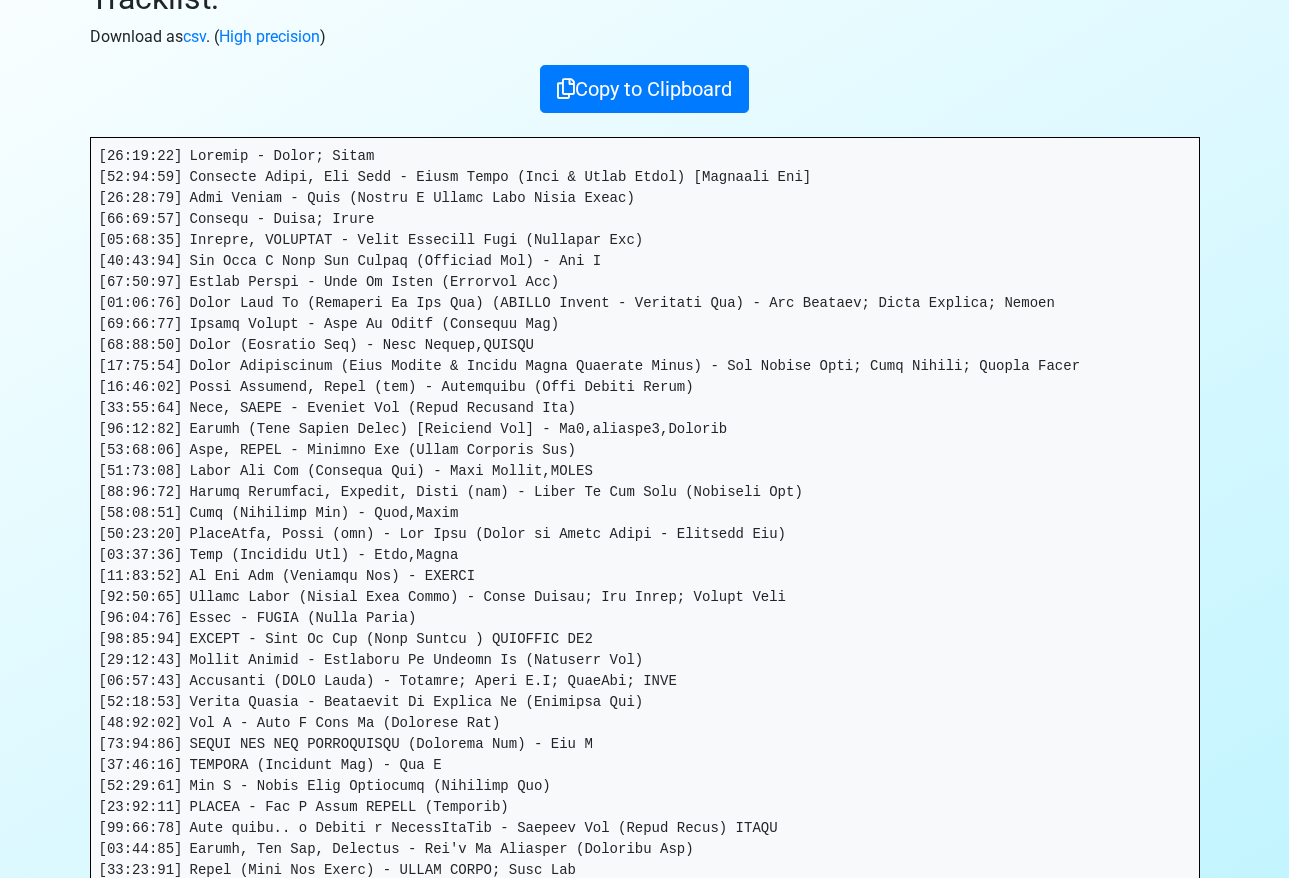 scroll, scrollTop: 223, scrollLeft: 0, axis: vertical 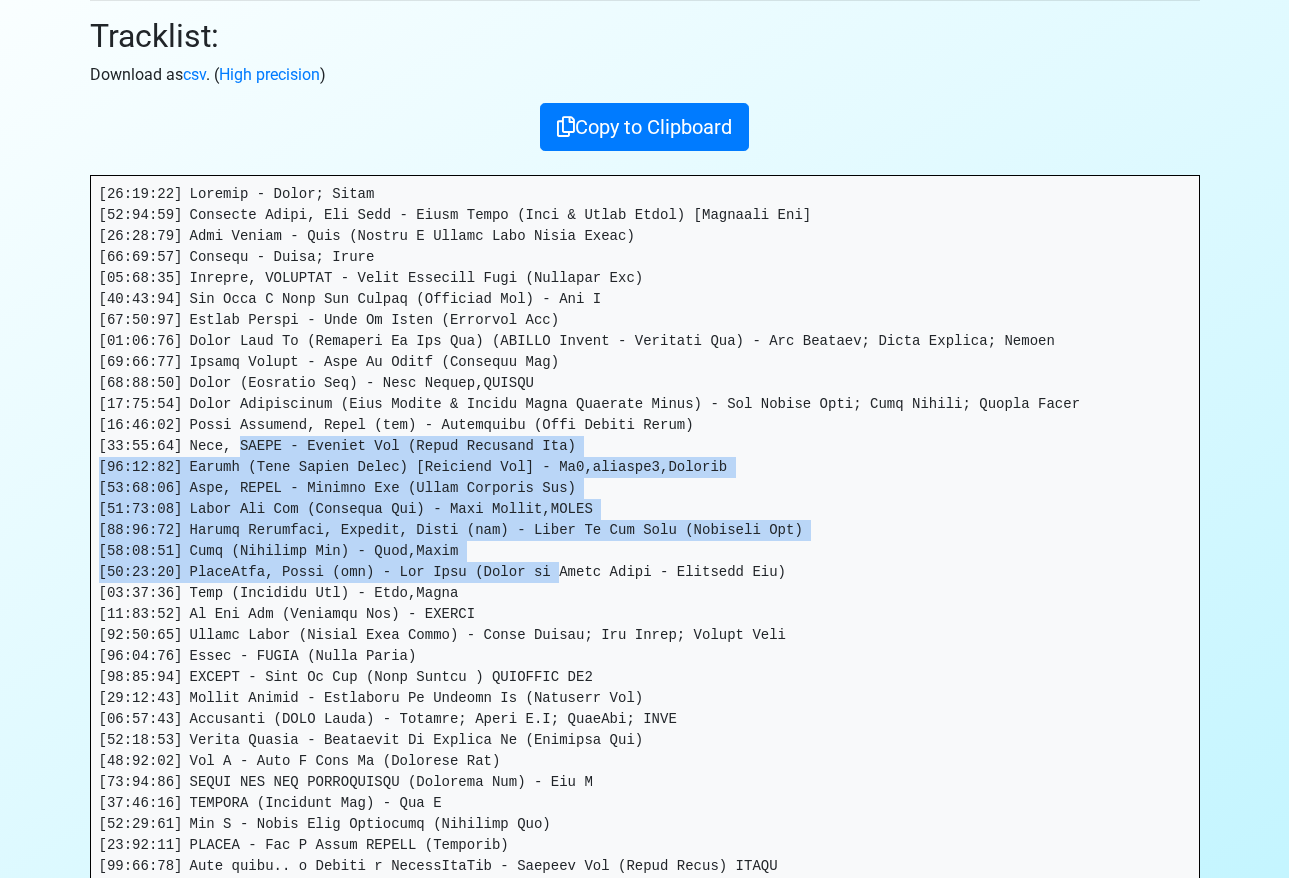 drag, startPoint x: 256, startPoint y: 439, endPoint x: 565, endPoint y: 567, distance: 334.46225 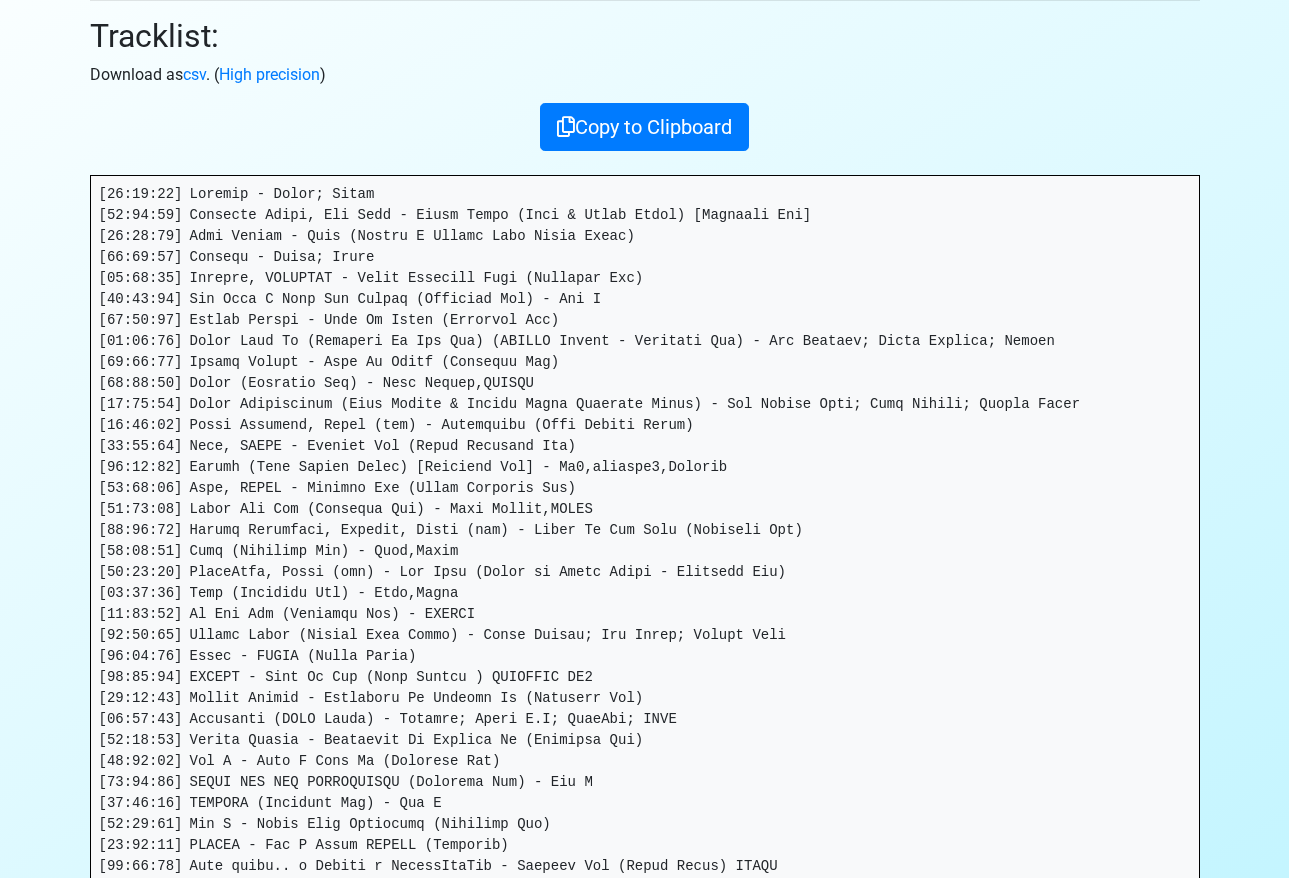 click at bounding box center [645, 929] 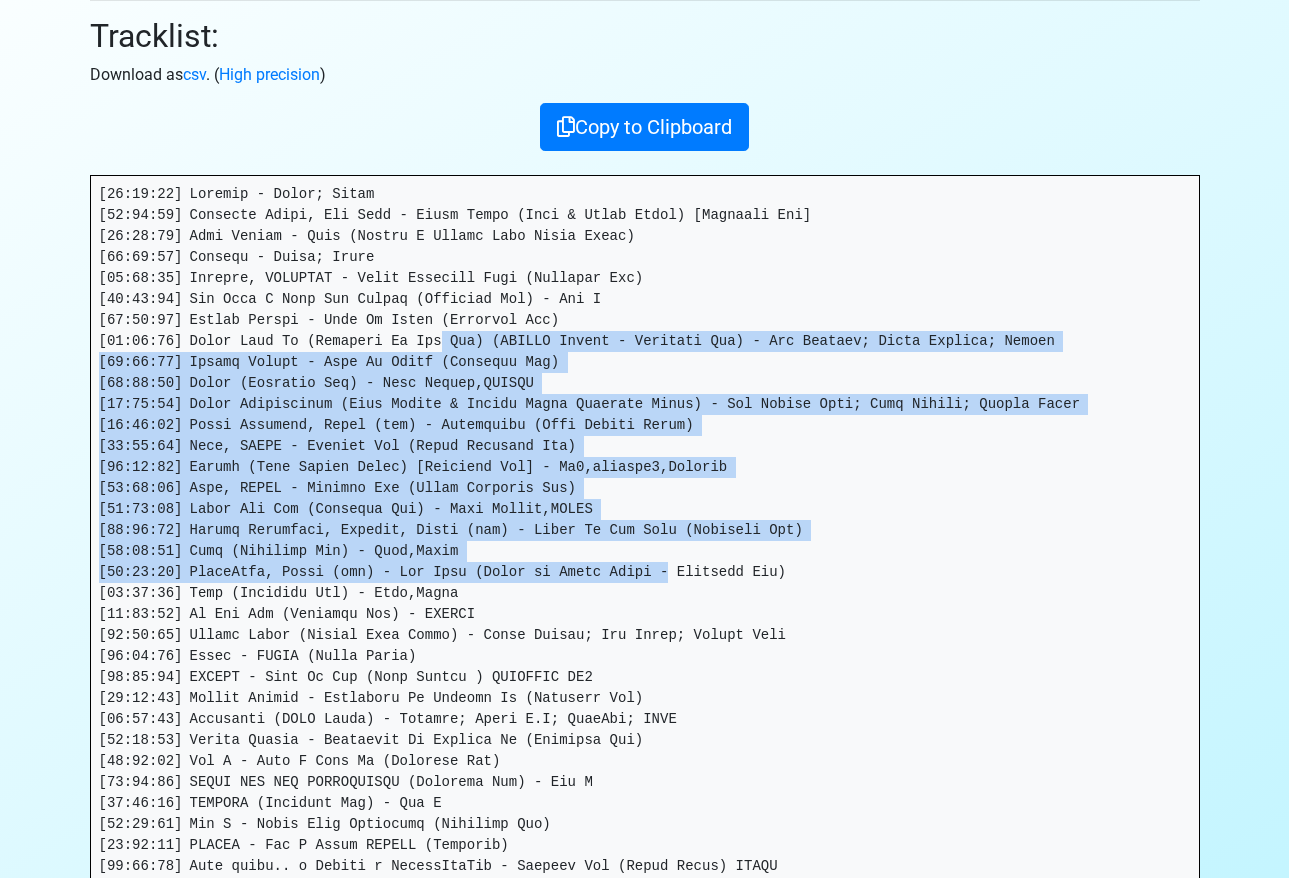 drag, startPoint x: 447, startPoint y: 340, endPoint x: 674, endPoint y: 558, distance: 314.72687 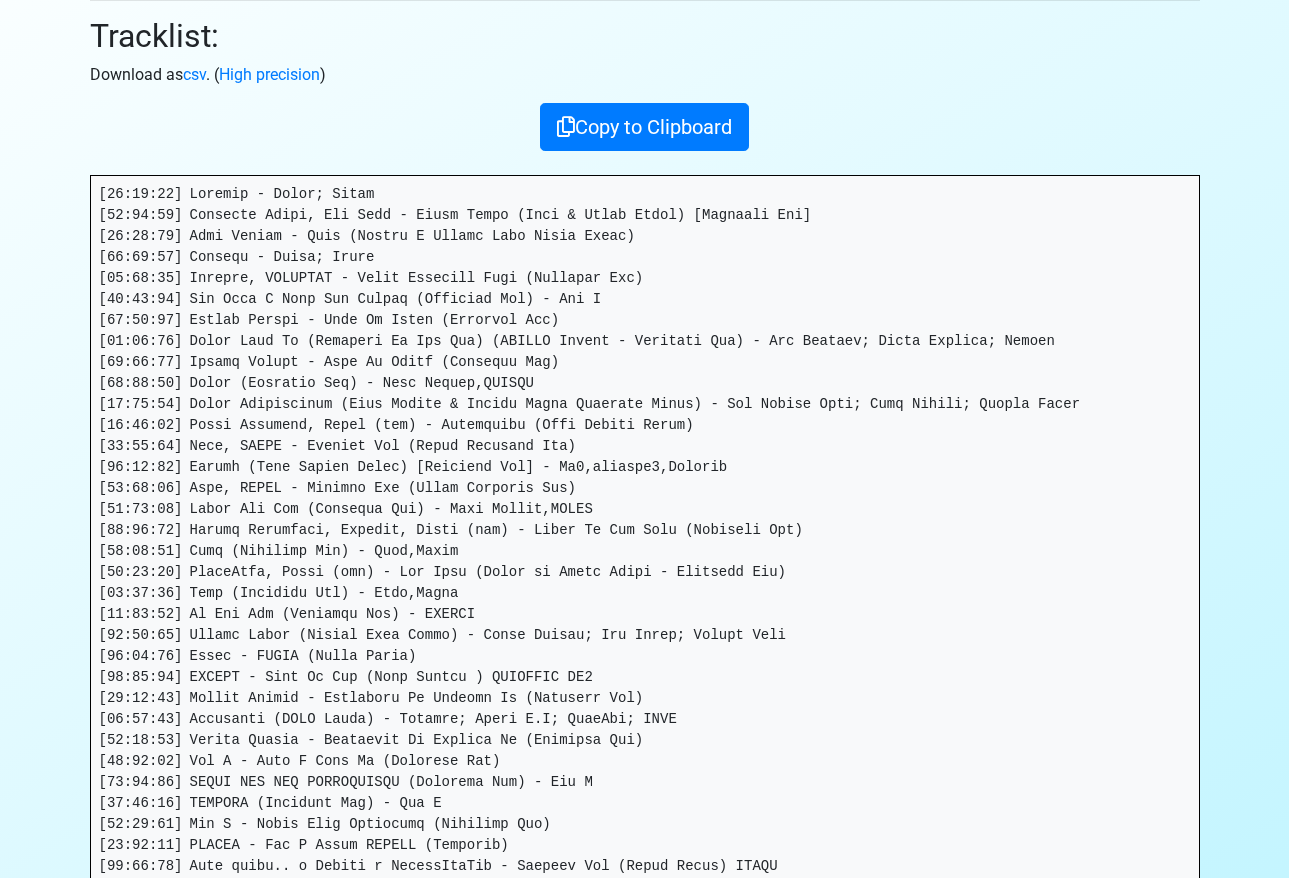 click at bounding box center [645, 929] 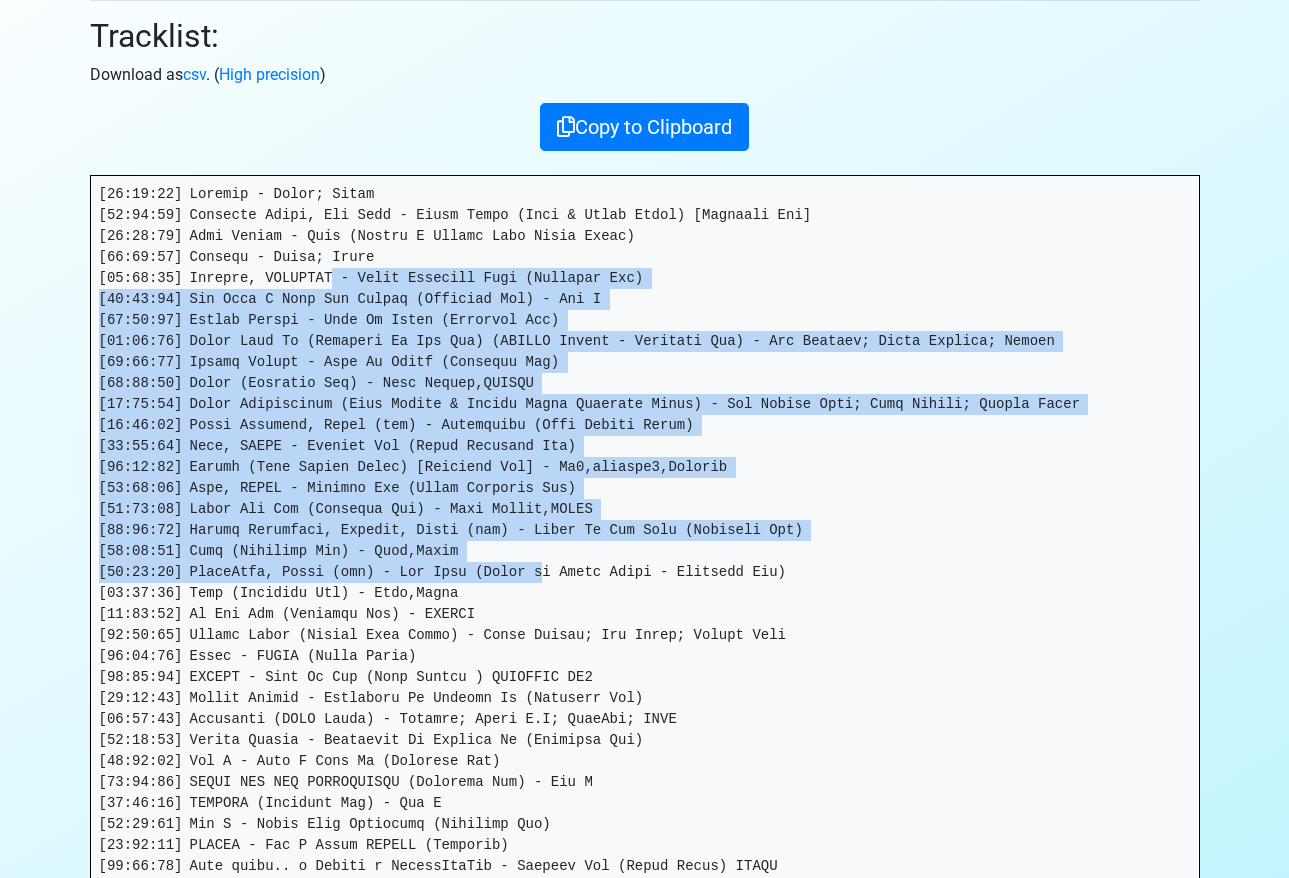 drag, startPoint x: 334, startPoint y: 270, endPoint x: 542, endPoint y: 570, distance: 365.0534 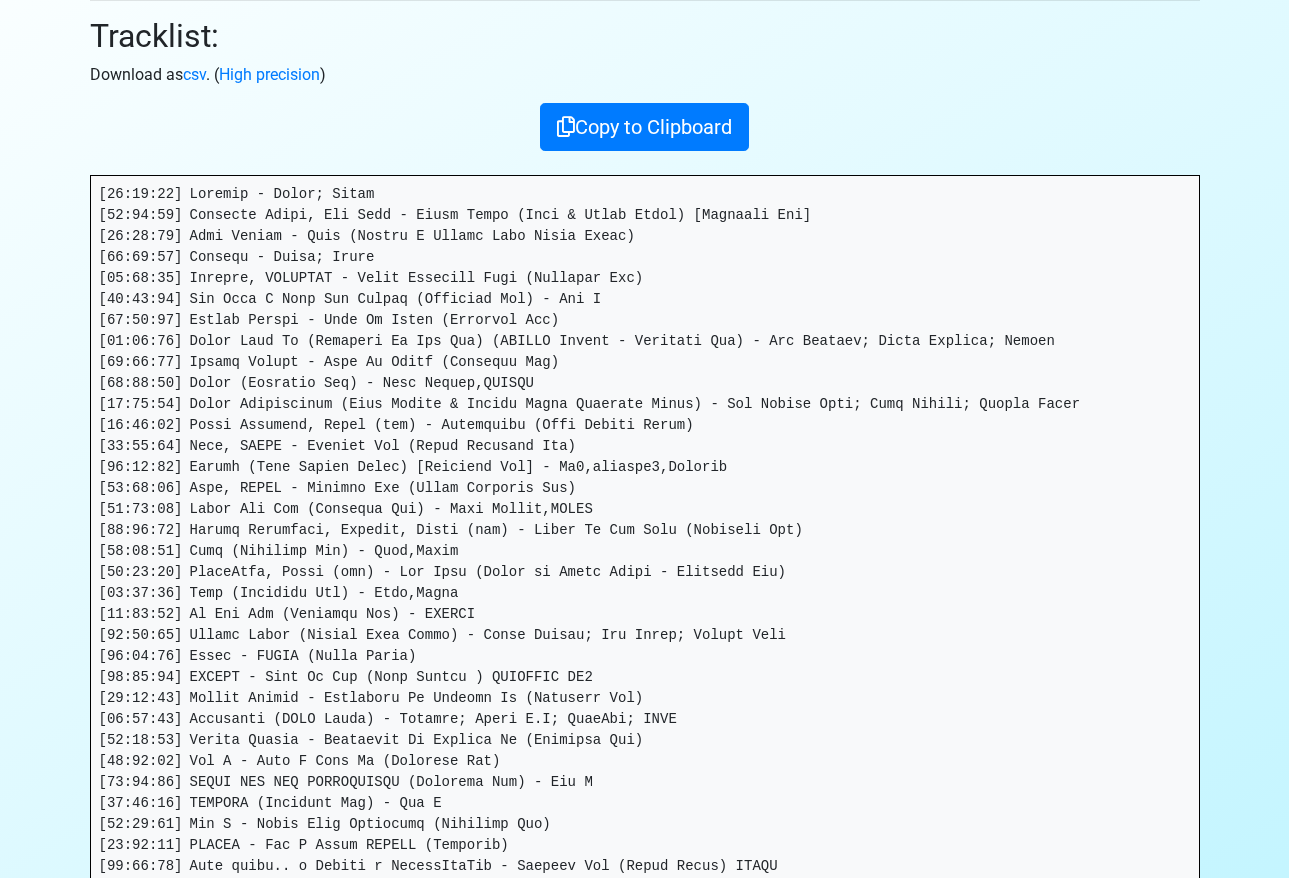 click at bounding box center [645, 929] 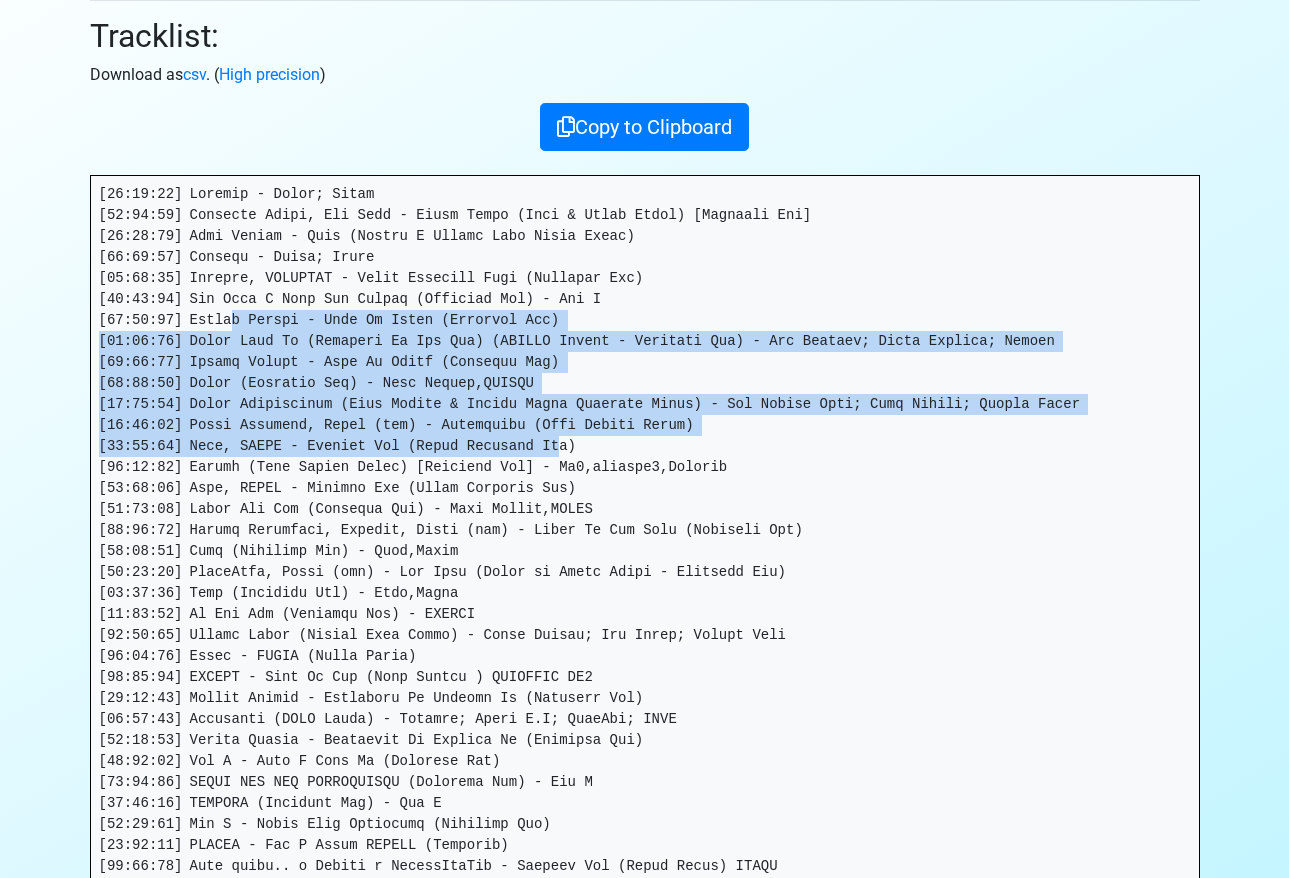 drag, startPoint x: 231, startPoint y: 309, endPoint x: 568, endPoint y: 450, distance: 365.30807 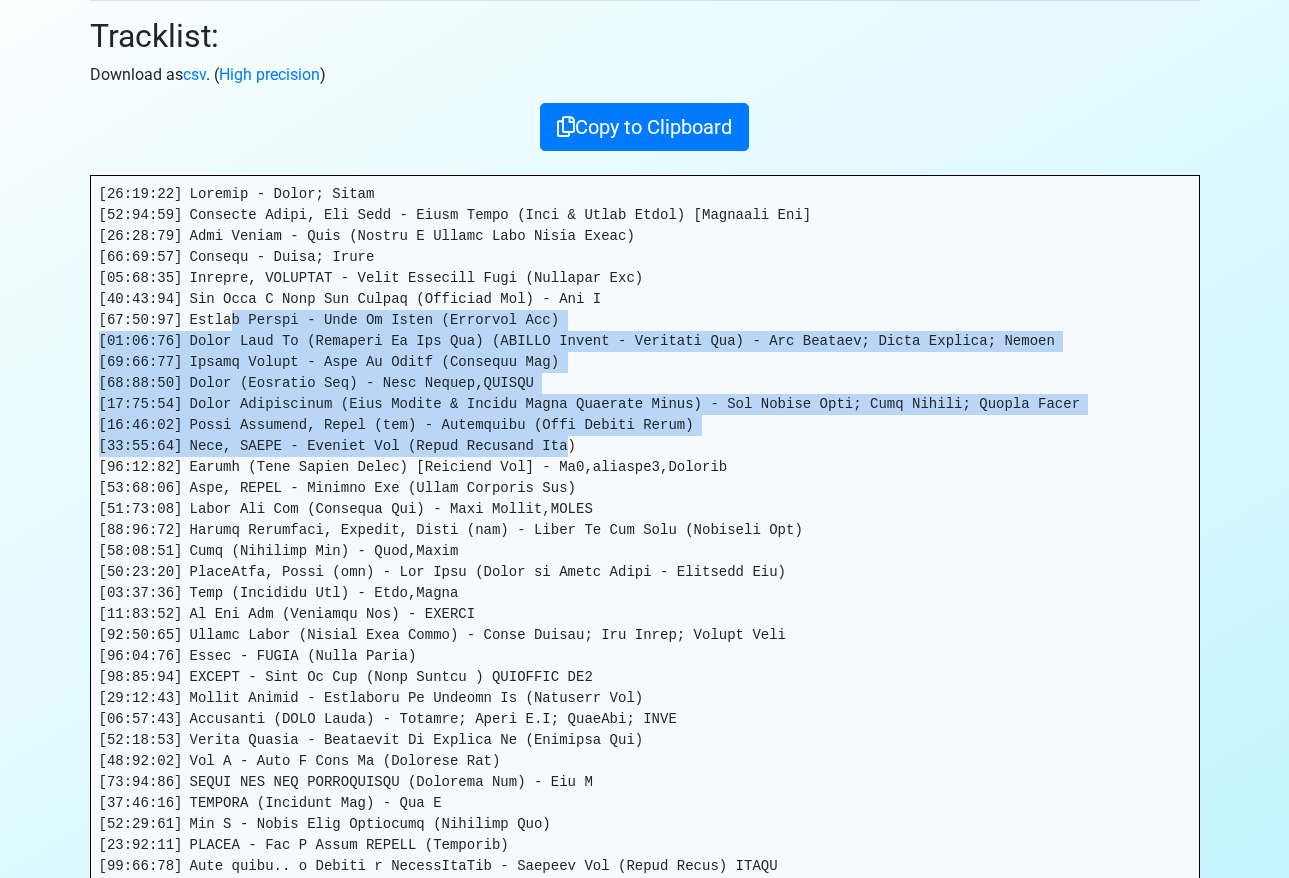 click at bounding box center [645, 929] 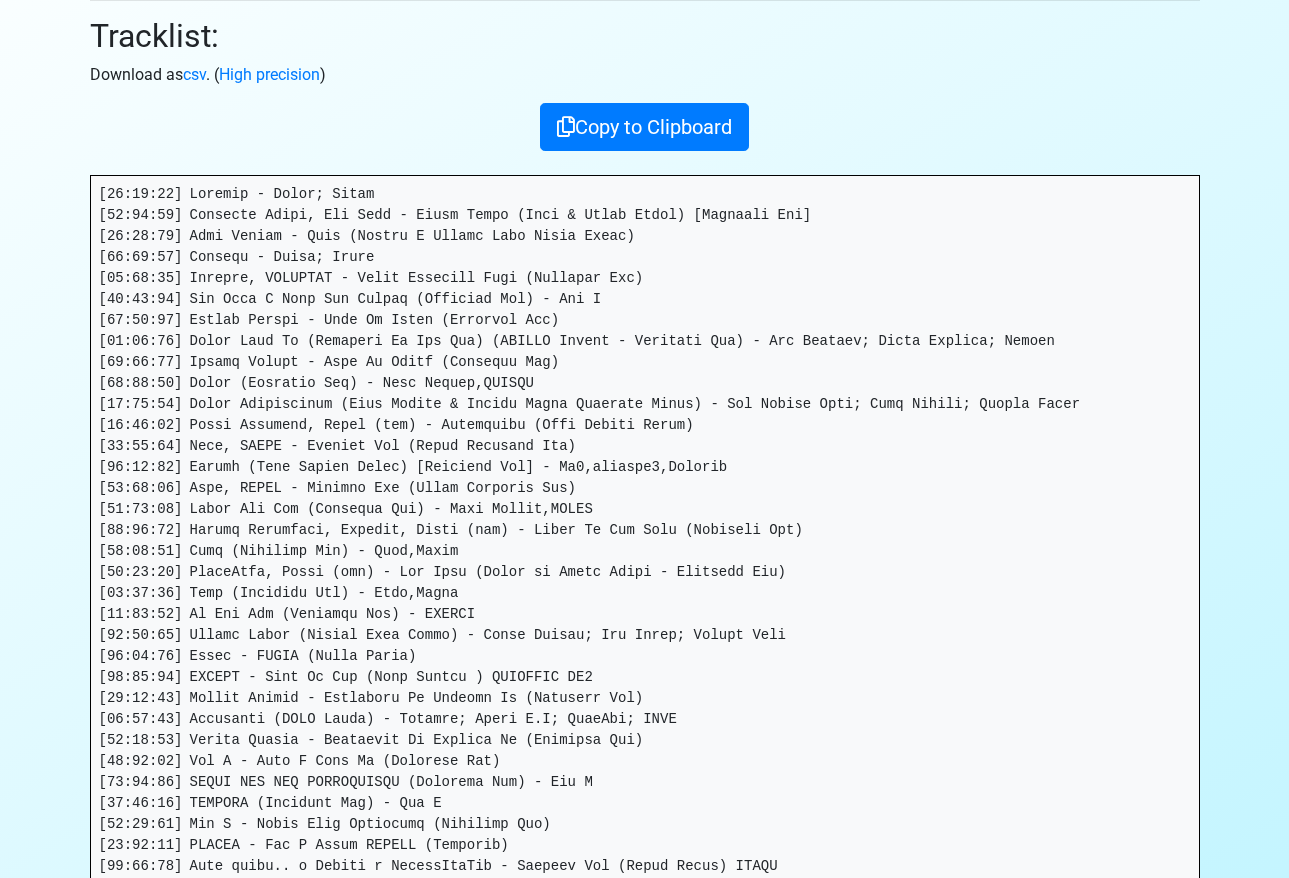 scroll, scrollTop: 0, scrollLeft: 0, axis: both 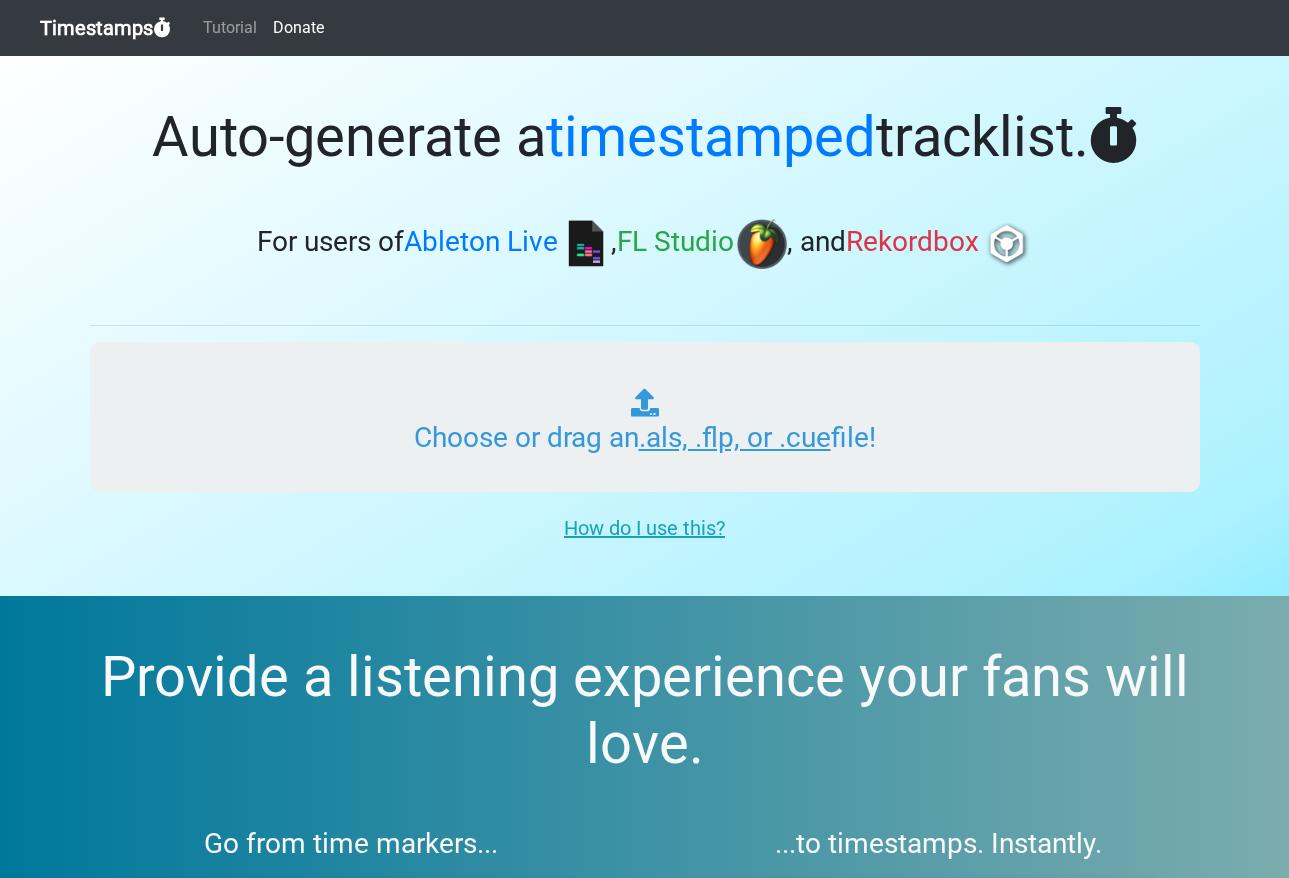 click on "Choose or drag an  .als, .flp, or .cue  file!" at bounding box center (645, 417) 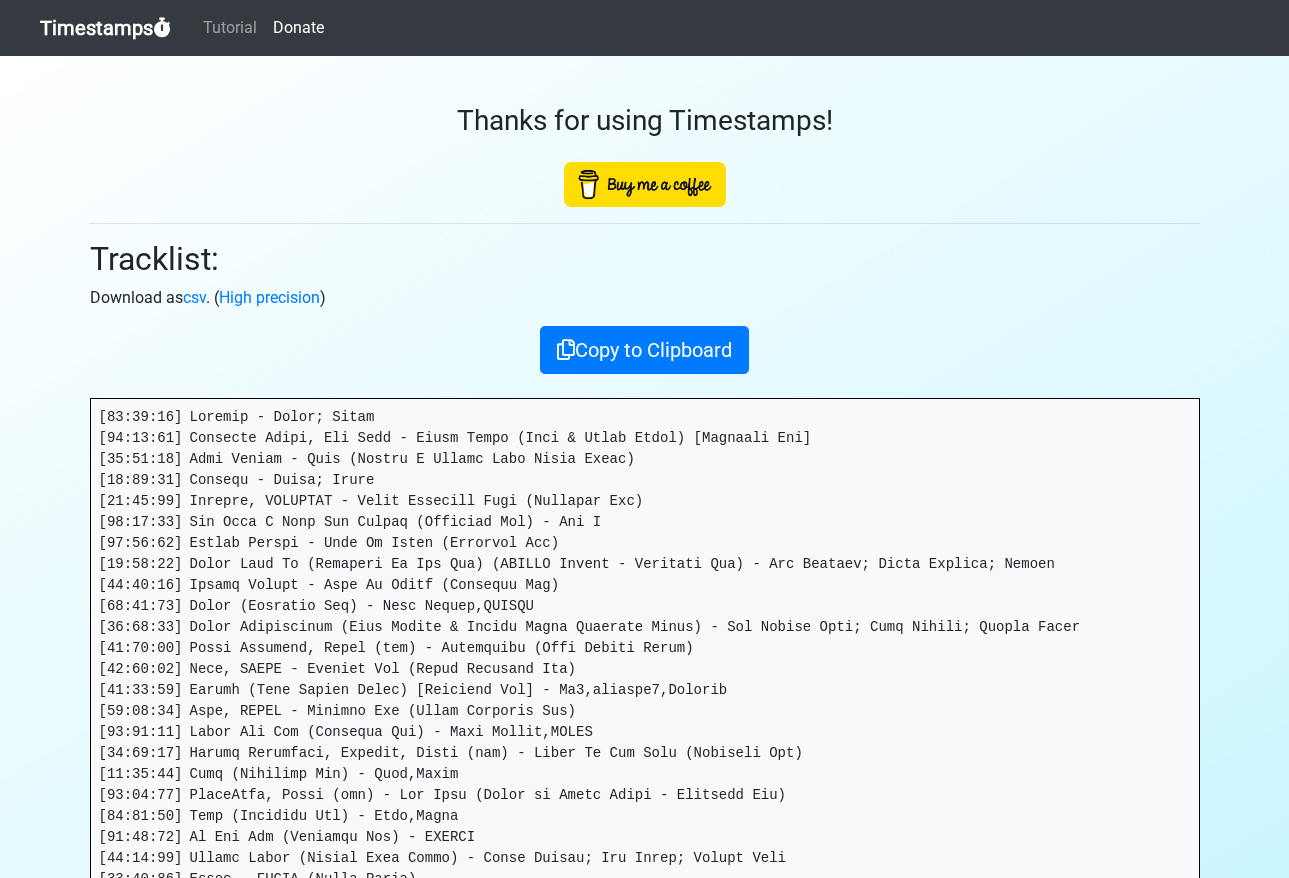 scroll, scrollTop: 0, scrollLeft: 0, axis: both 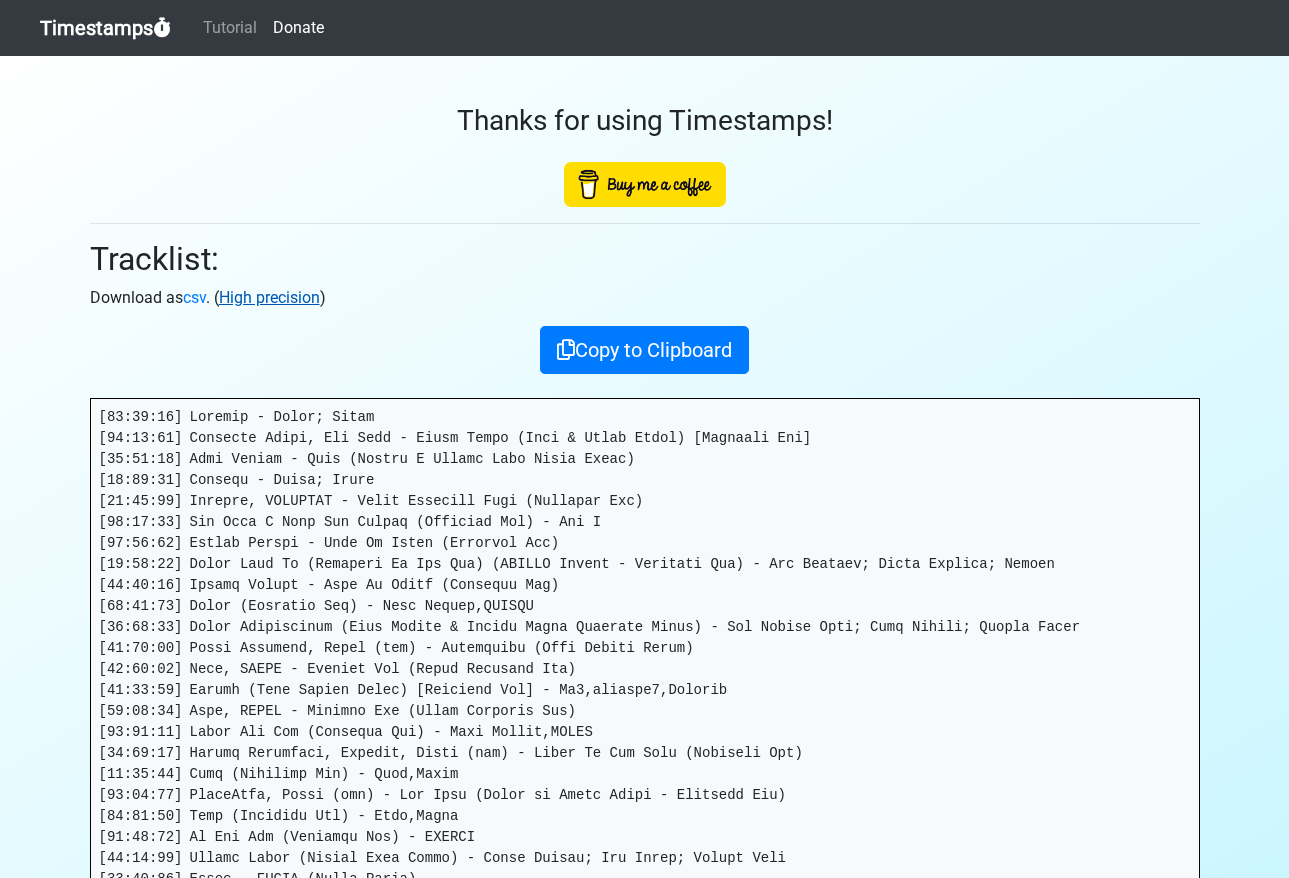 click on "High precision" at bounding box center [269, 297] 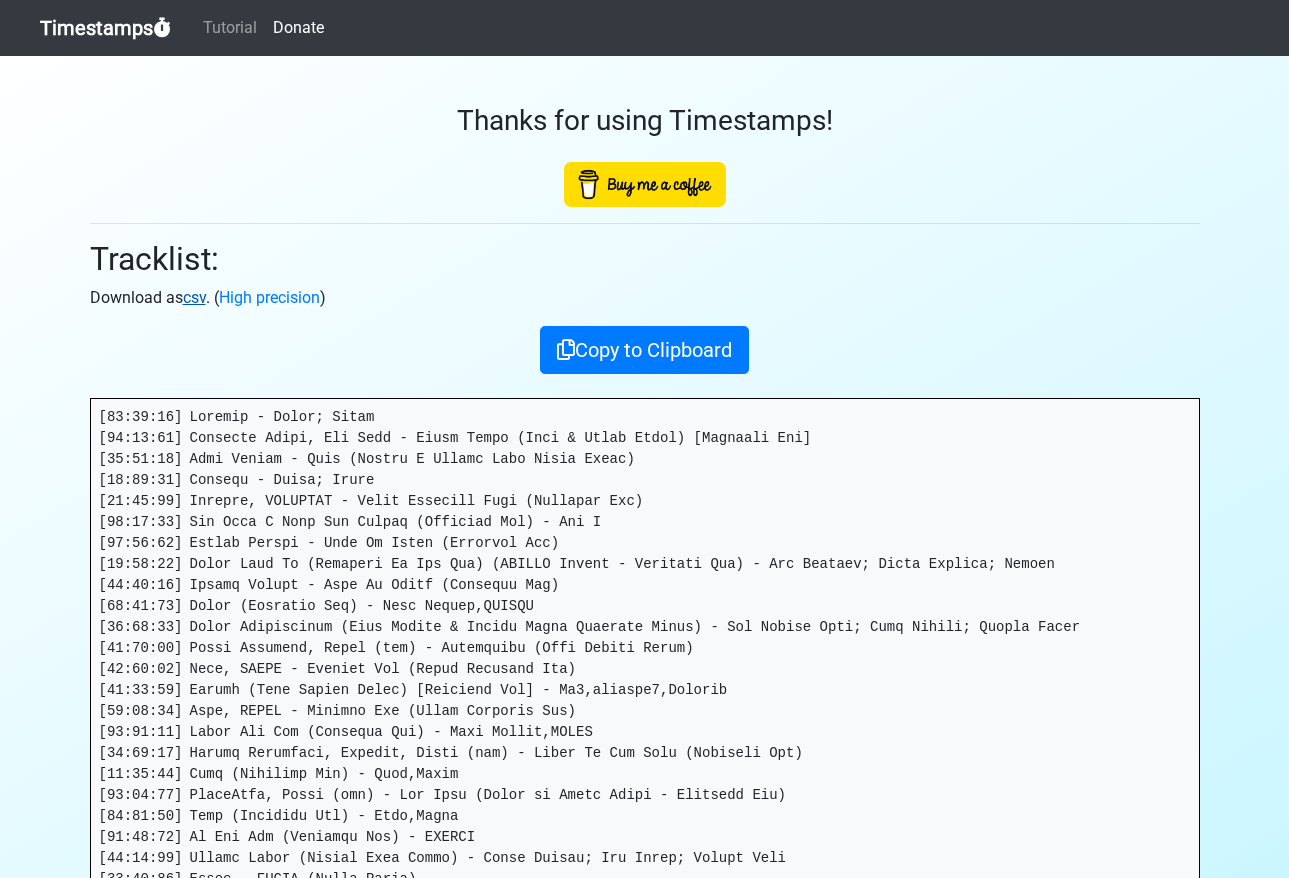 click on "csv" at bounding box center [194, 297] 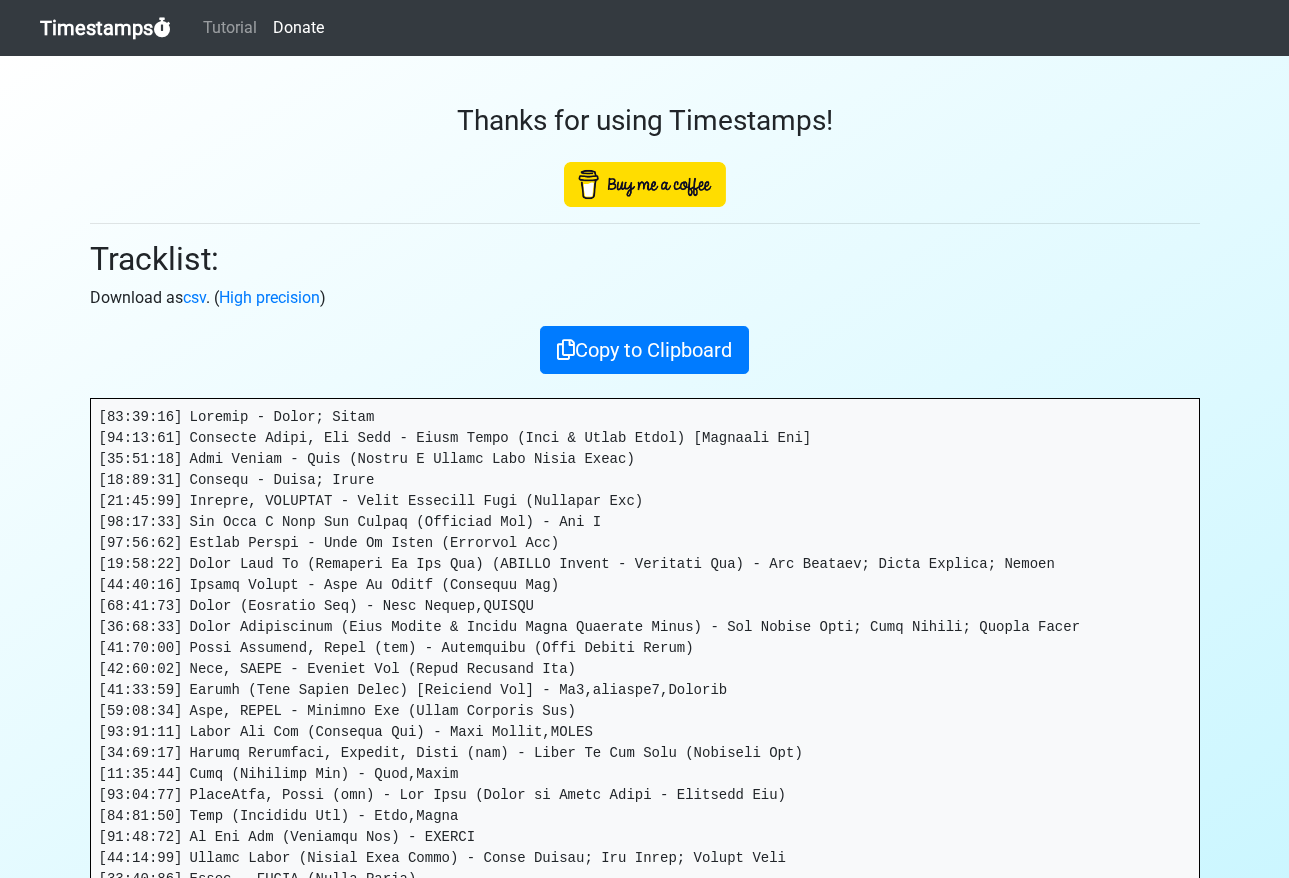 click at bounding box center (645, 1152) 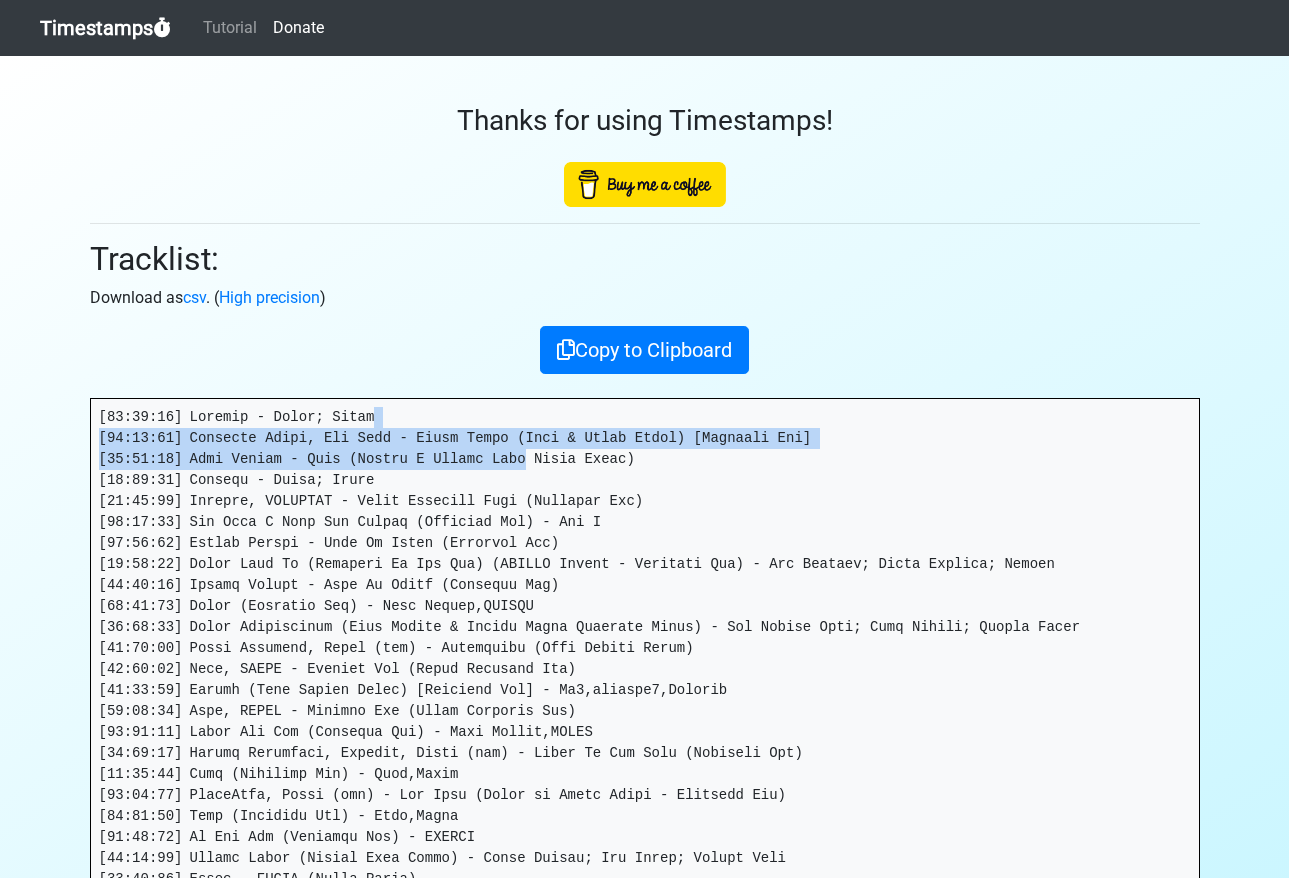 drag, startPoint x: 525, startPoint y: 446, endPoint x: 493, endPoint y: 422, distance: 40 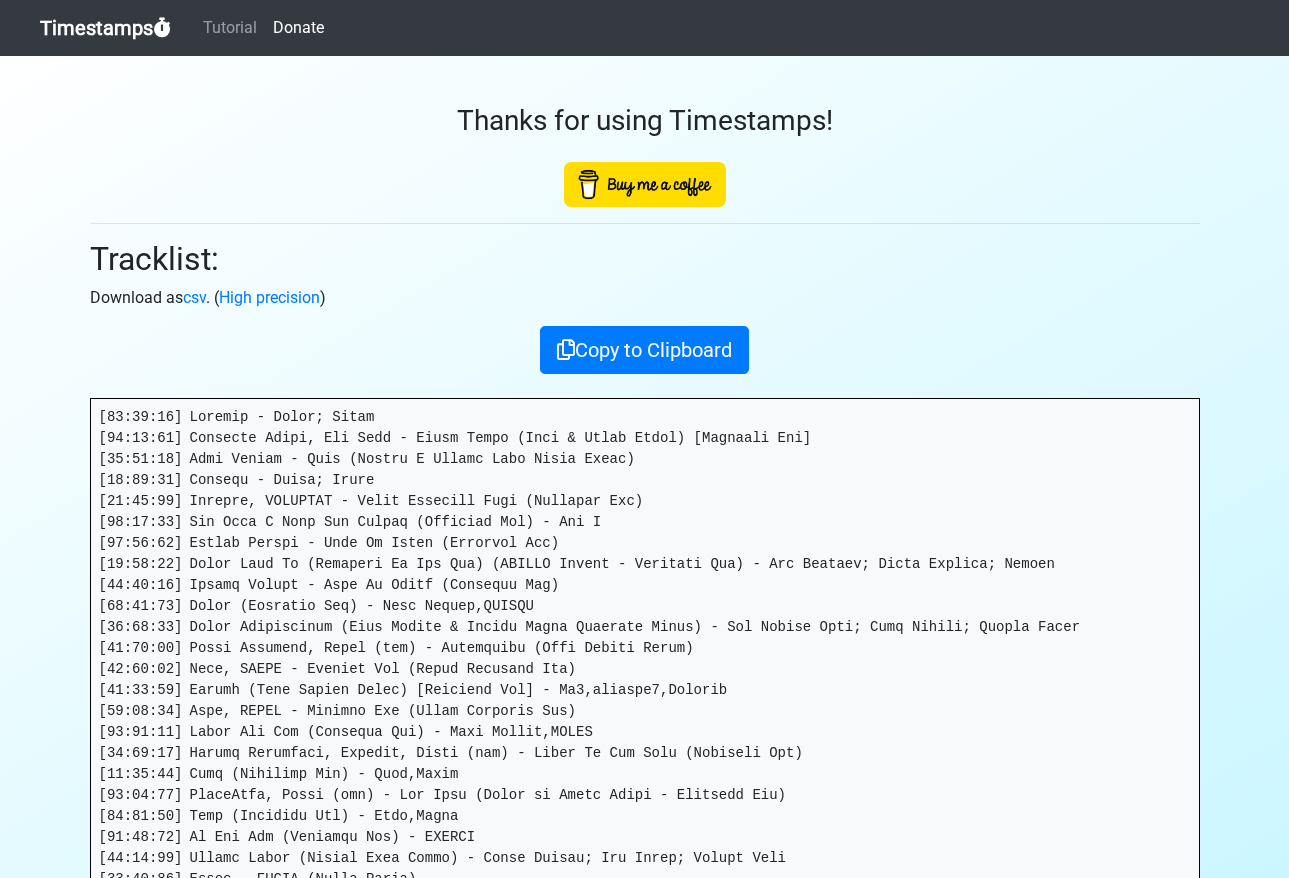click at bounding box center (645, 1152) 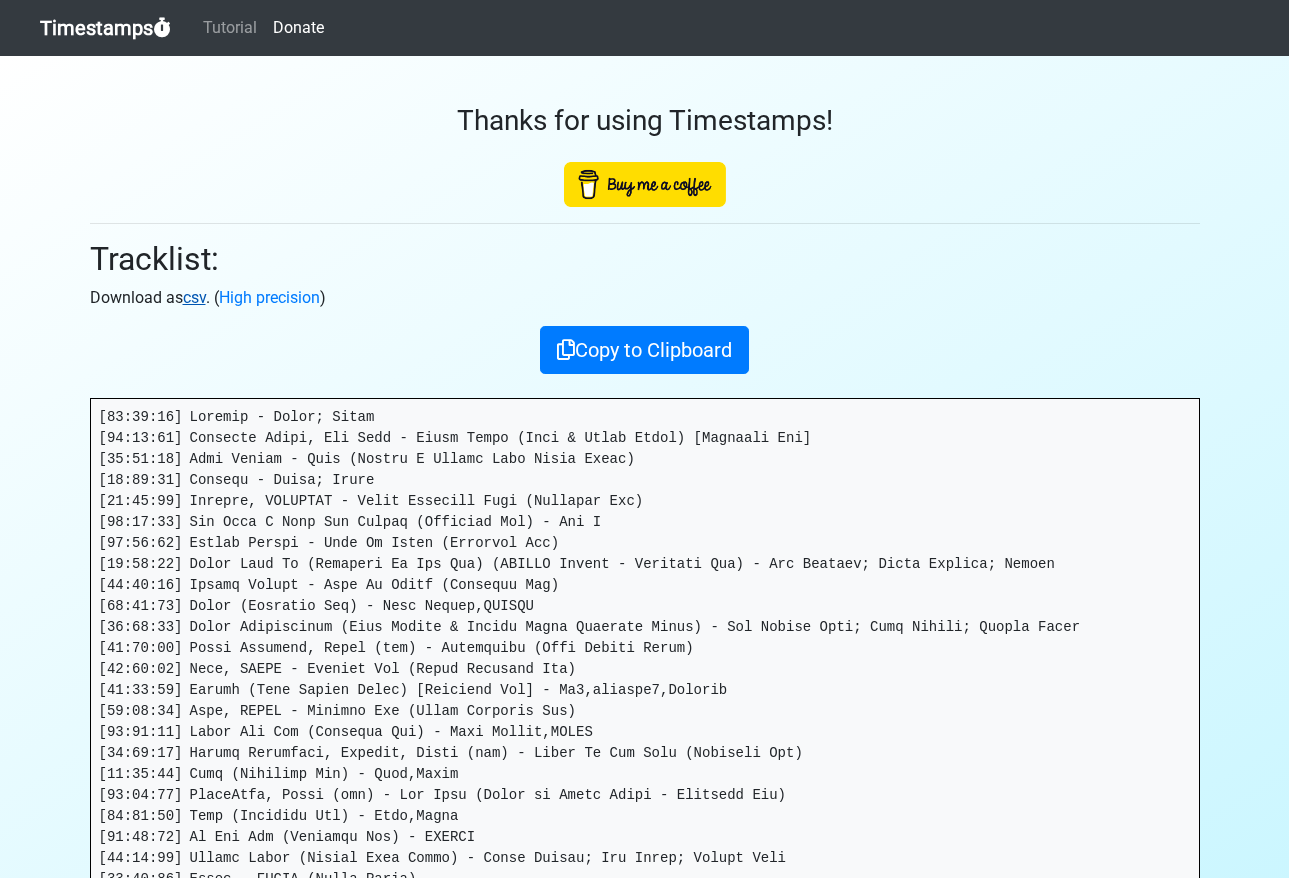 click on "csv" at bounding box center [194, 297] 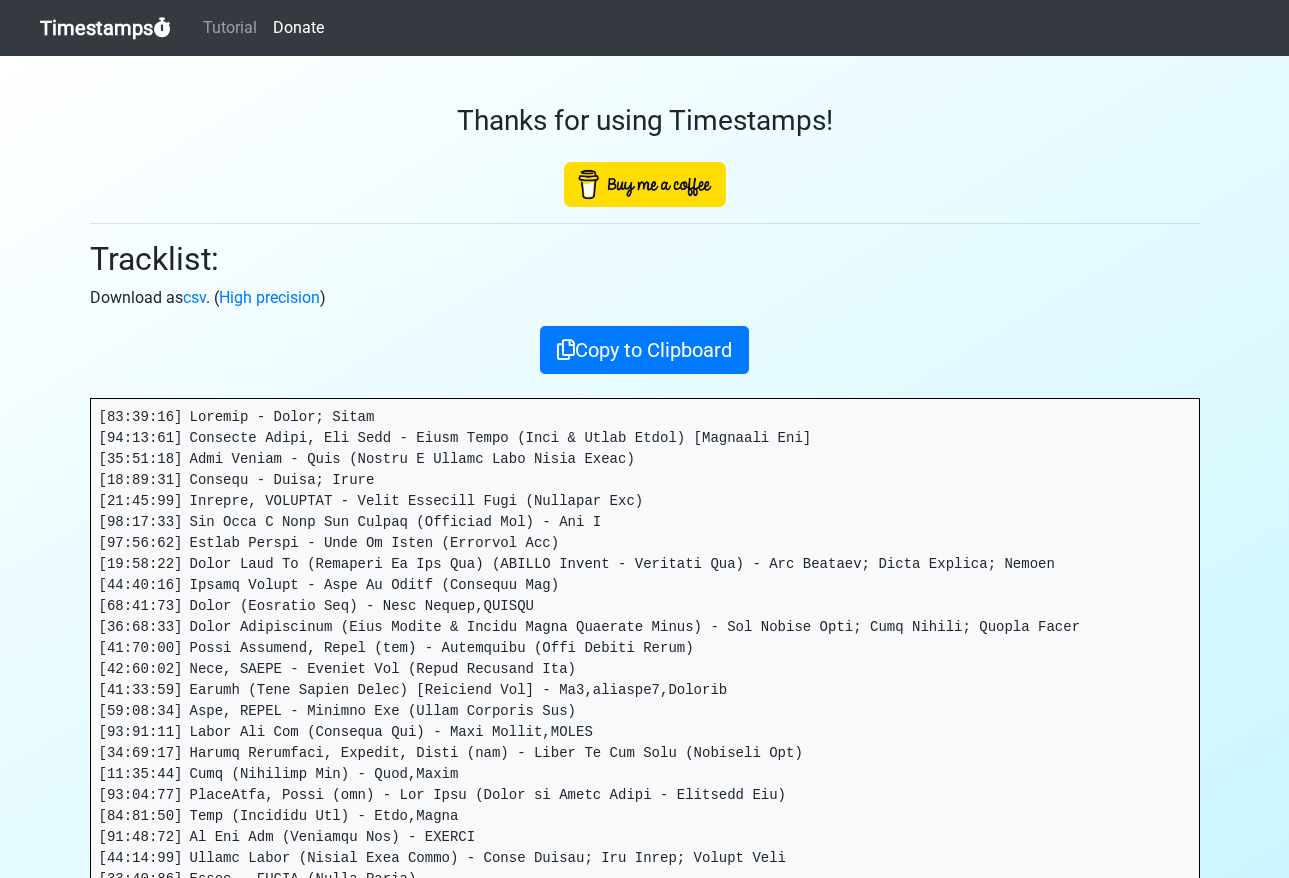 click at bounding box center (645, 1152) 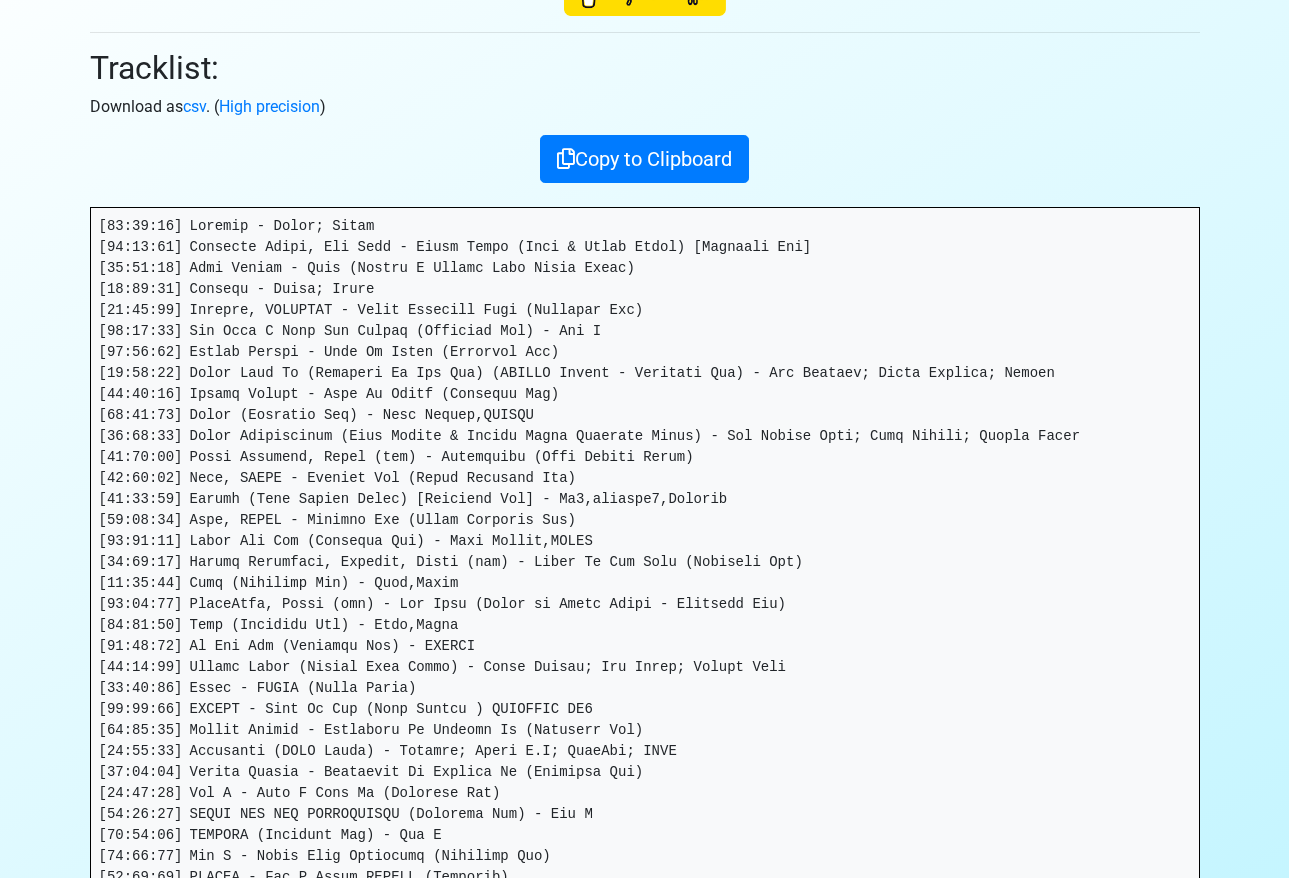 scroll, scrollTop: 0, scrollLeft: 0, axis: both 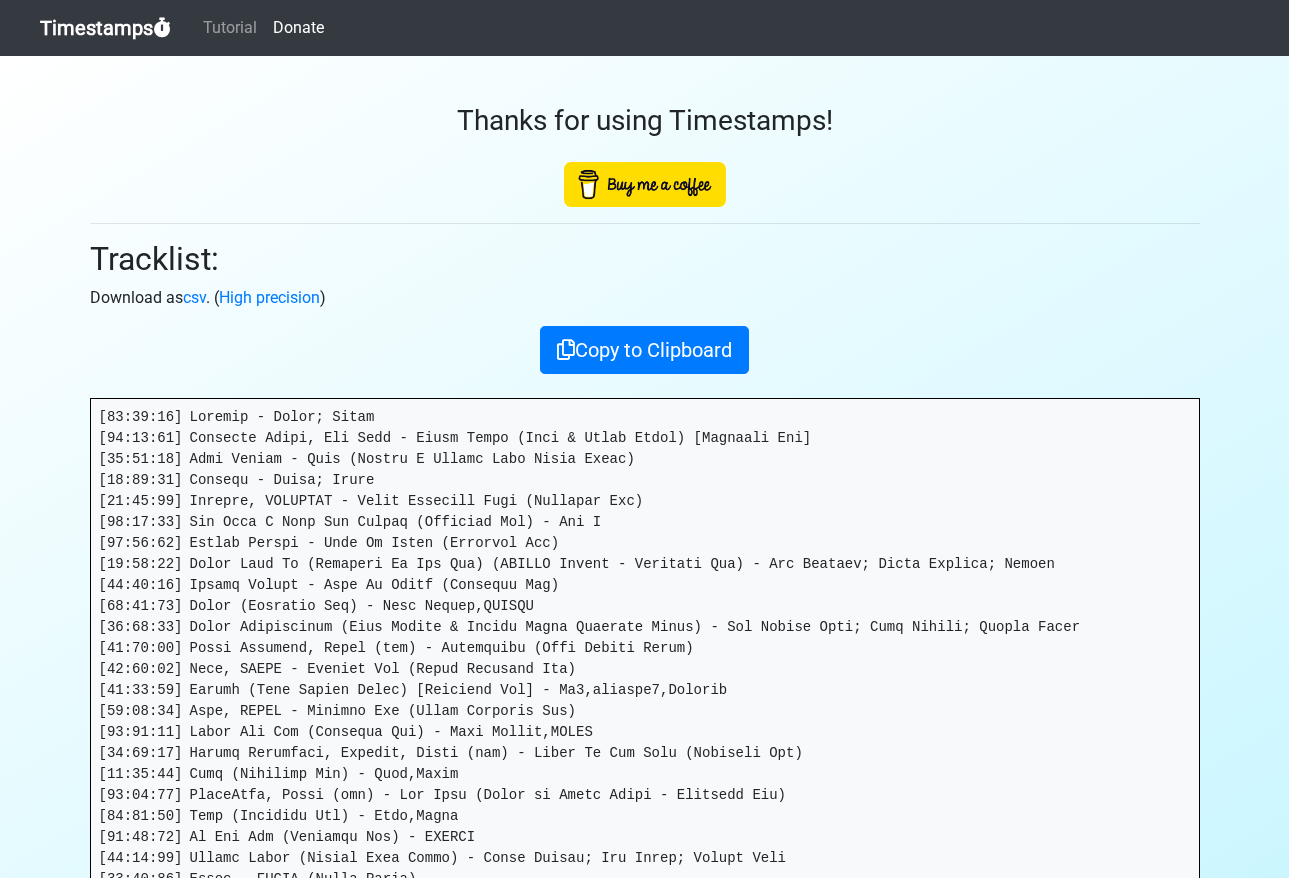 click at bounding box center [645, 1152] 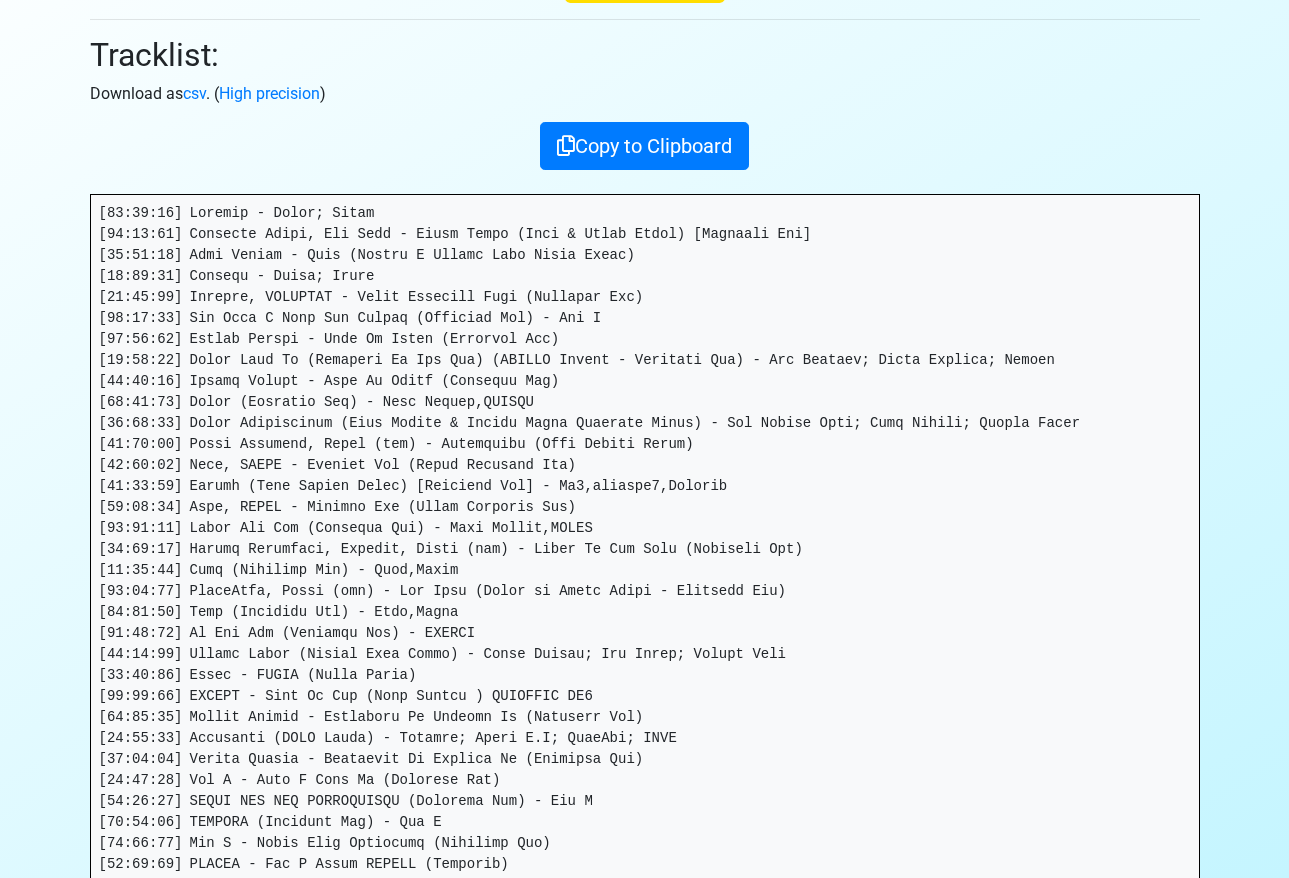 scroll, scrollTop: 306, scrollLeft: 0, axis: vertical 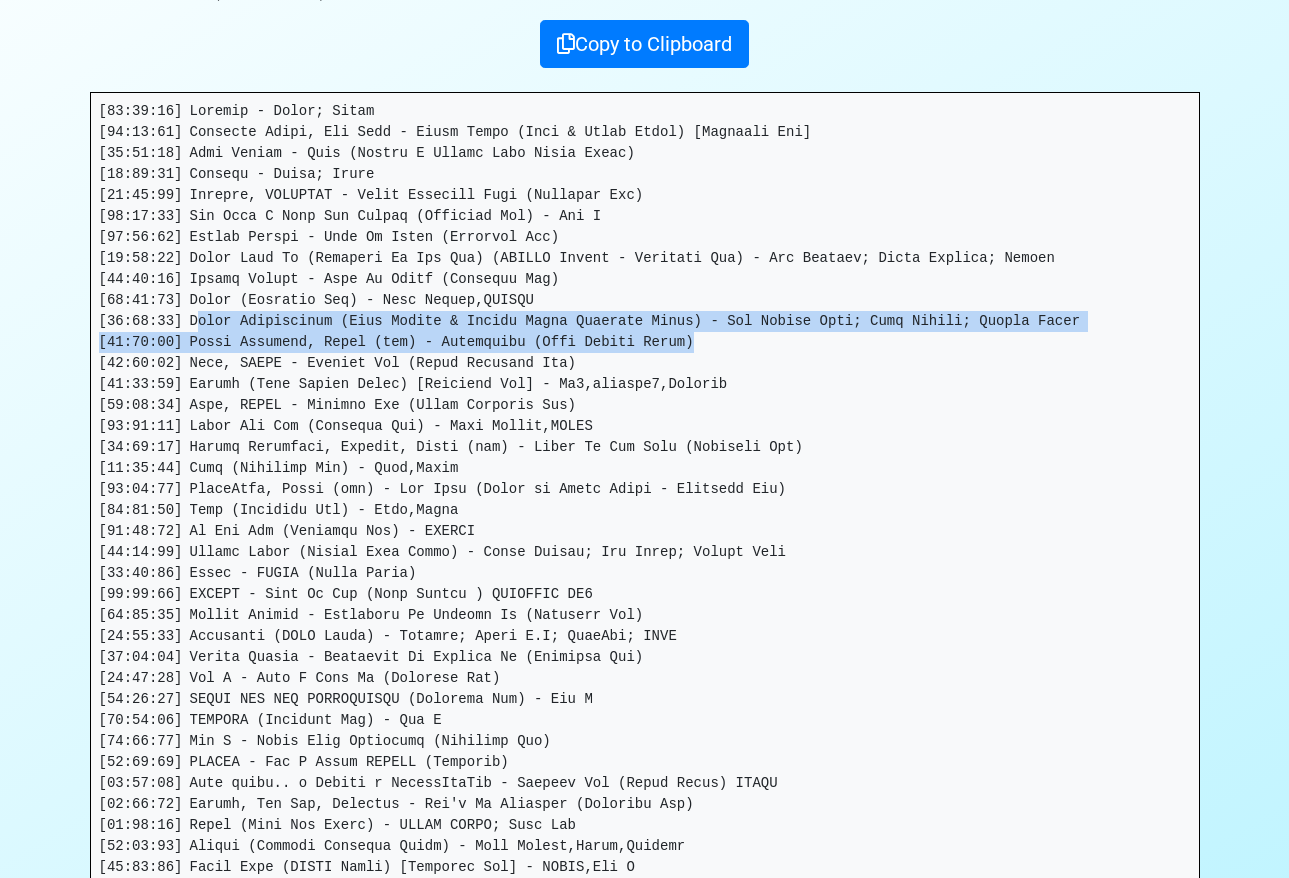 drag, startPoint x: 197, startPoint y: 307, endPoint x: 736, endPoint y: 341, distance: 540.0713 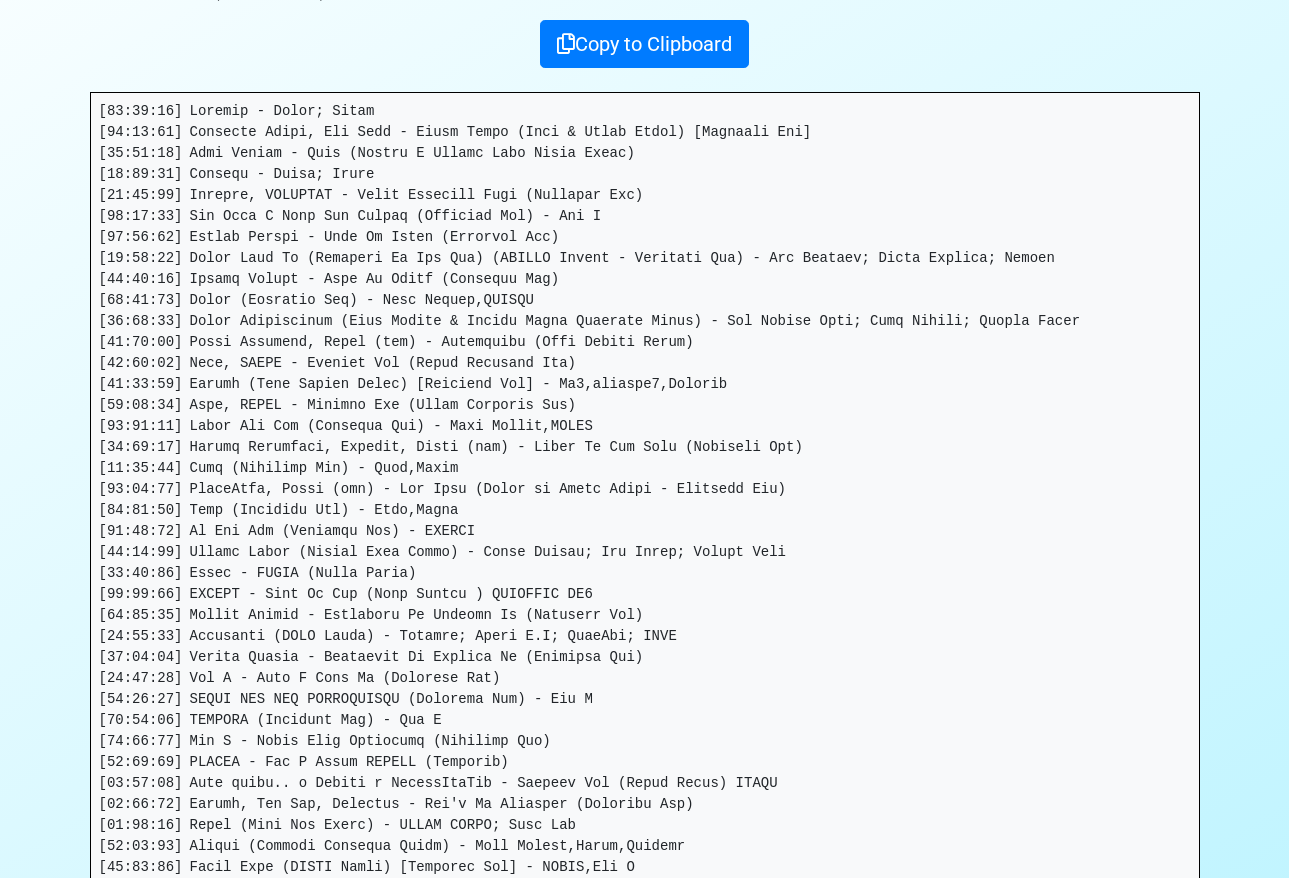 click at bounding box center (645, 846) 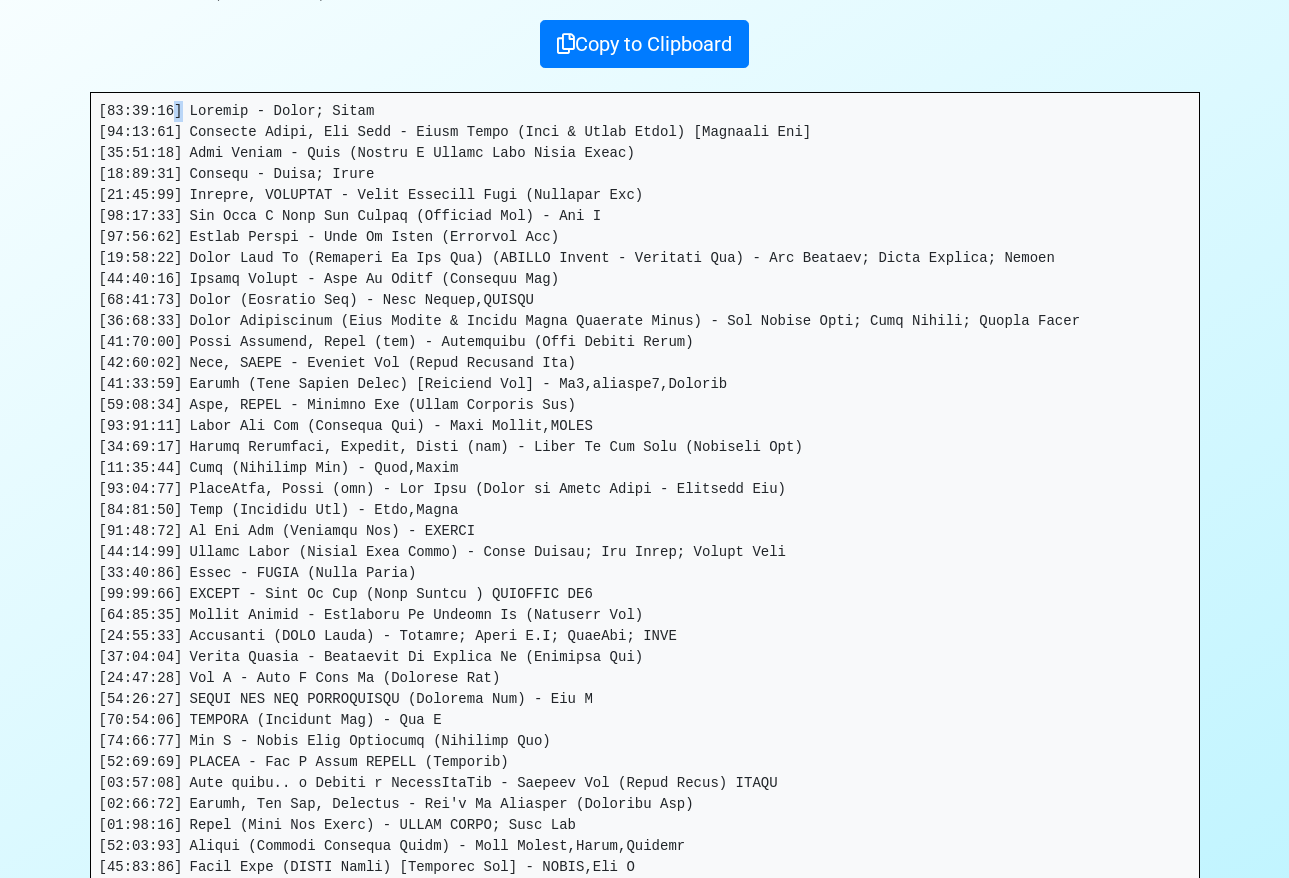 click at bounding box center (645, 846) 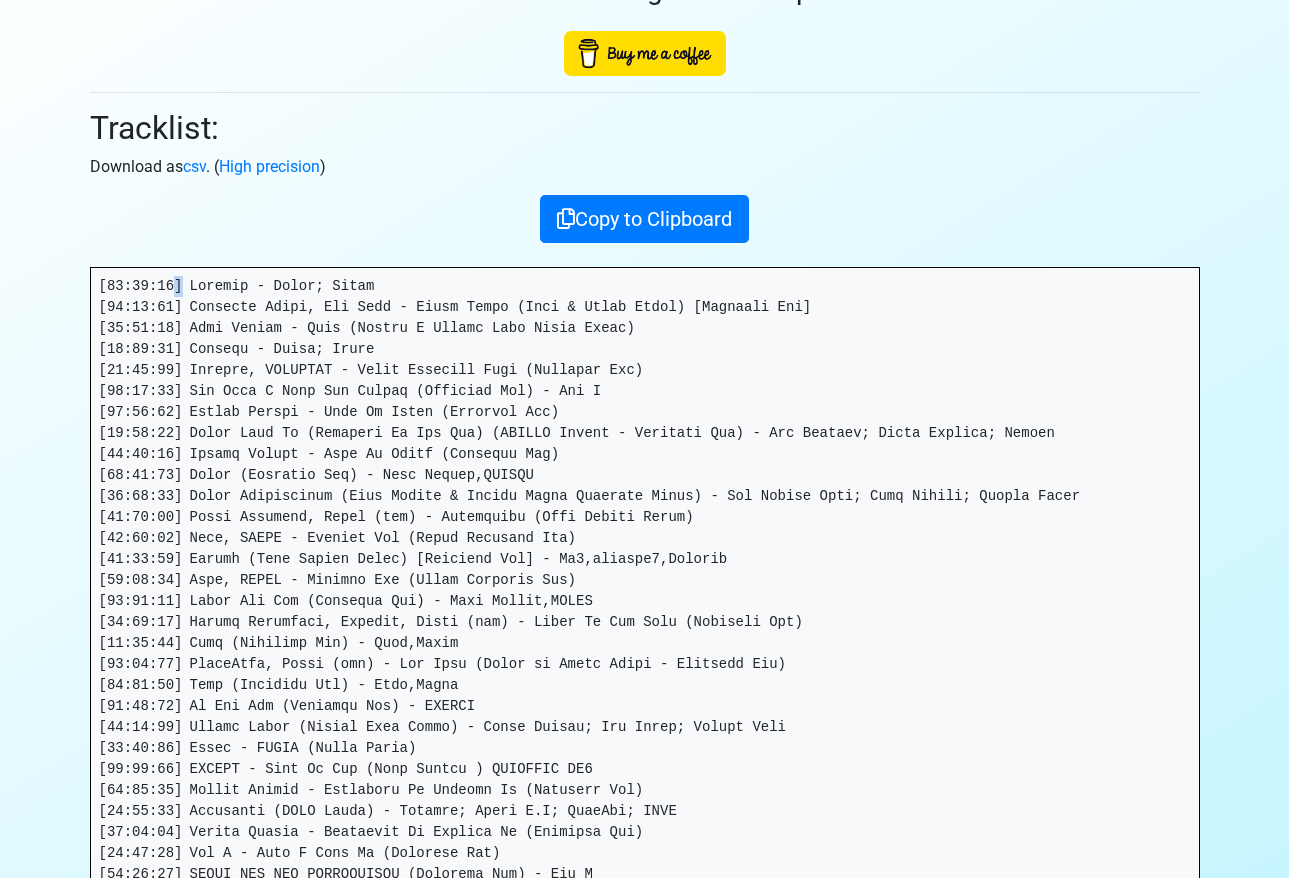 scroll, scrollTop: 0, scrollLeft: 0, axis: both 